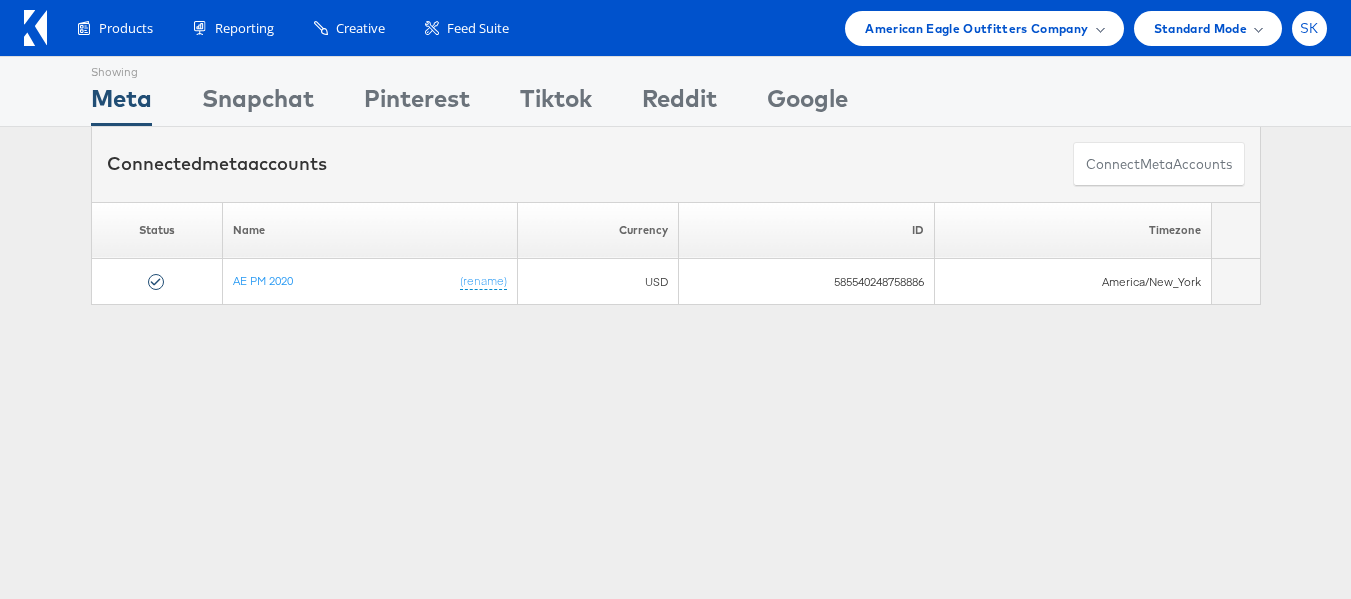 scroll, scrollTop: 0, scrollLeft: 0, axis: both 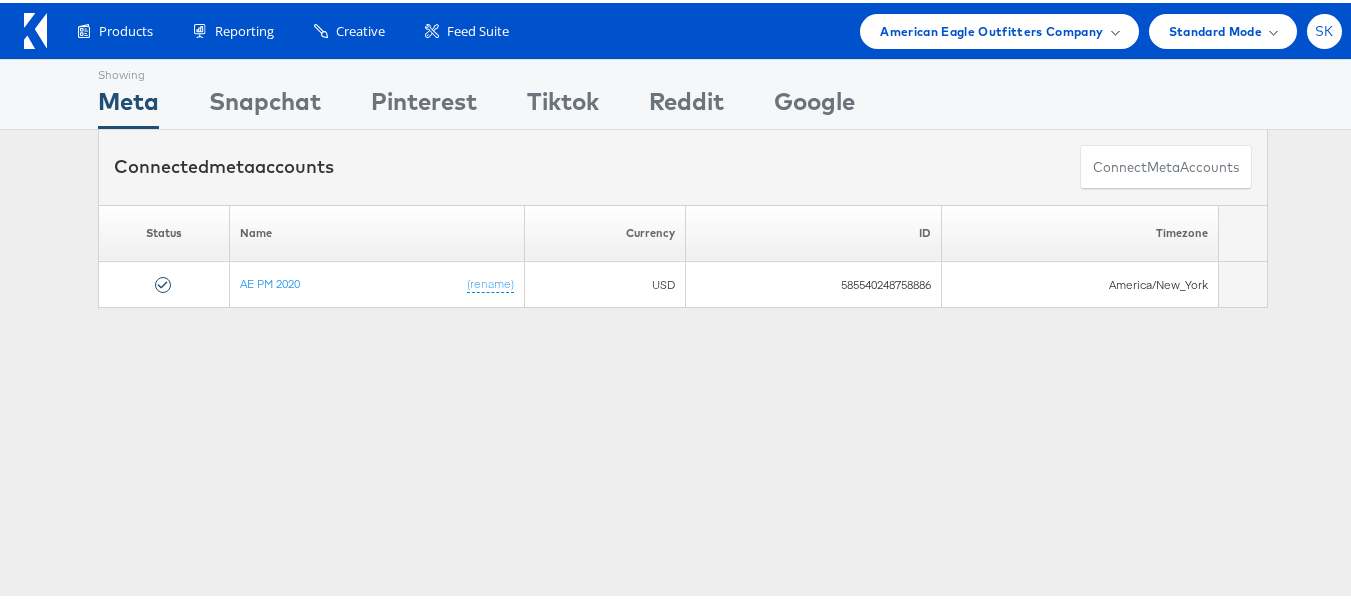 click on "SK" at bounding box center (1324, 28) 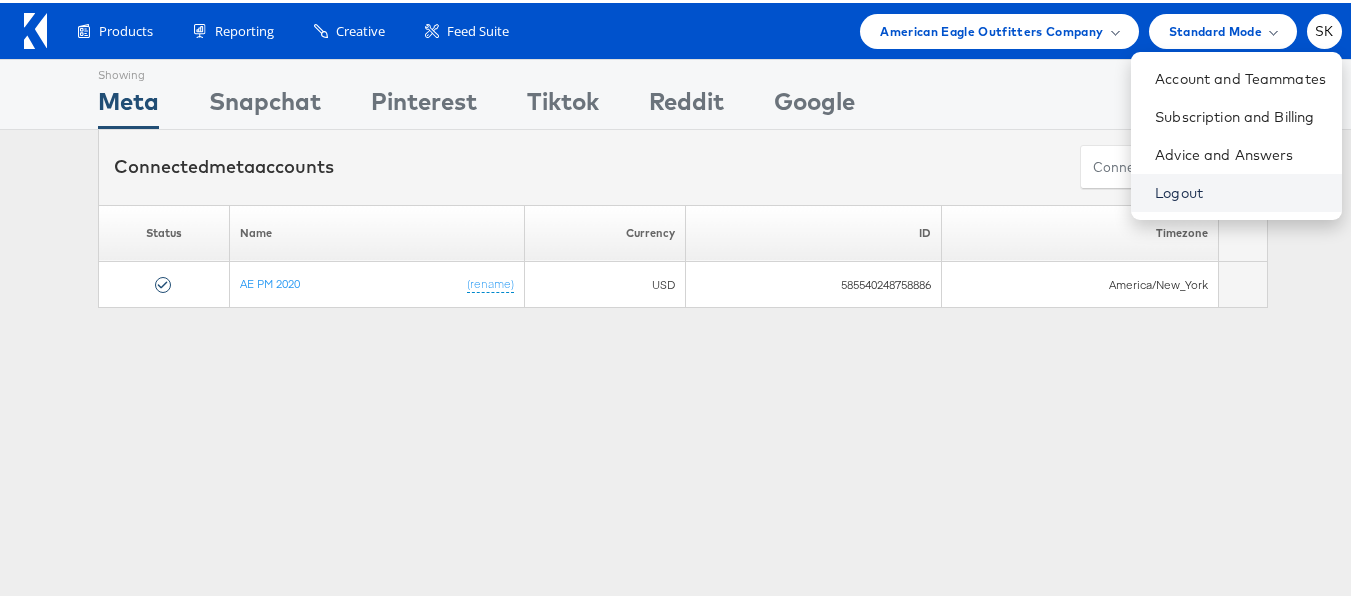 click on "Logout" at bounding box center [1240, 190] 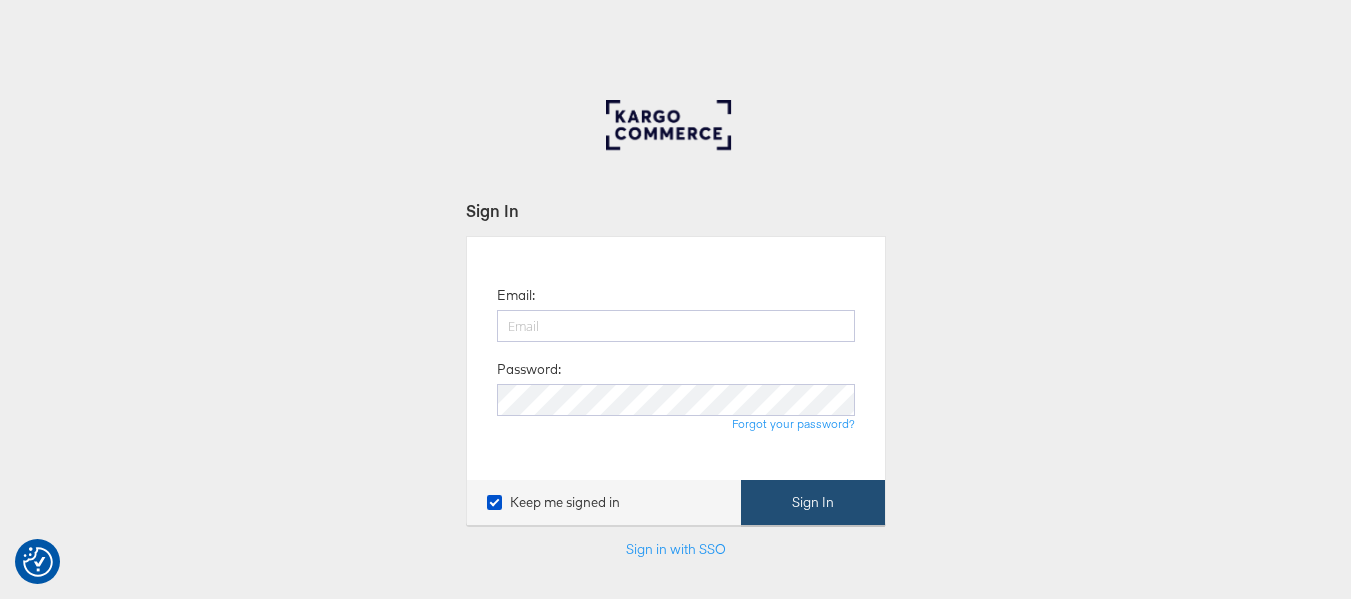 scroll, scrollTop: 0, scrollLeft: 0, axis: both 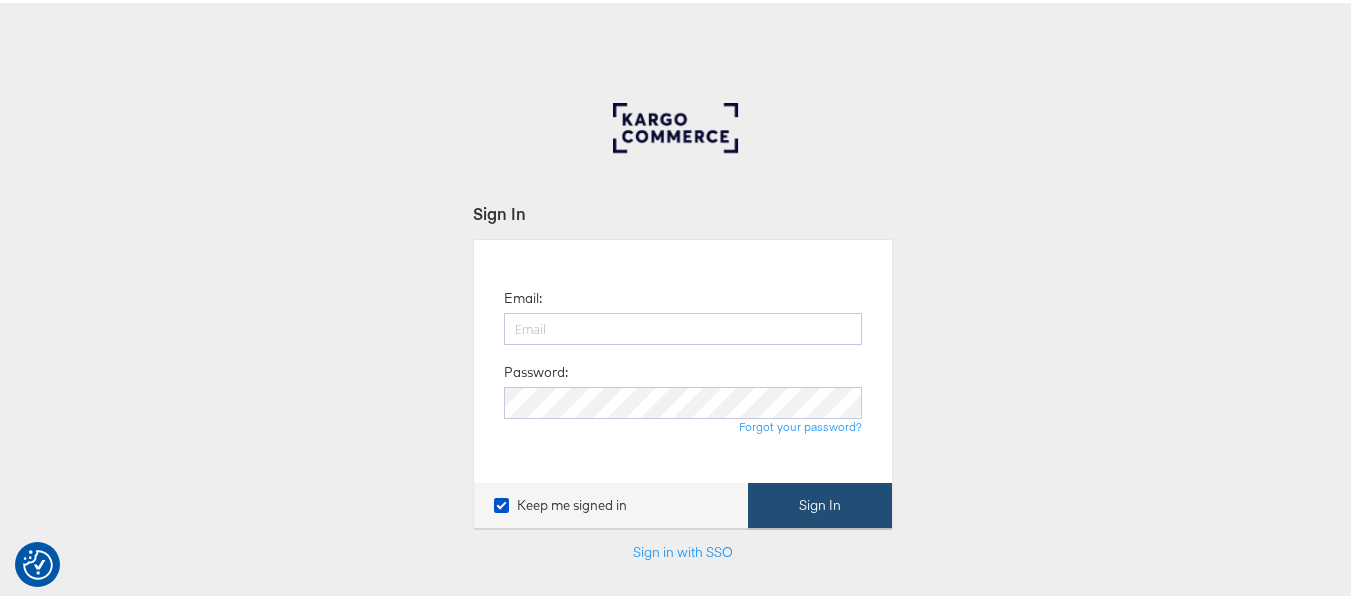 type on "[USERNAME]@[DOMAIN]" 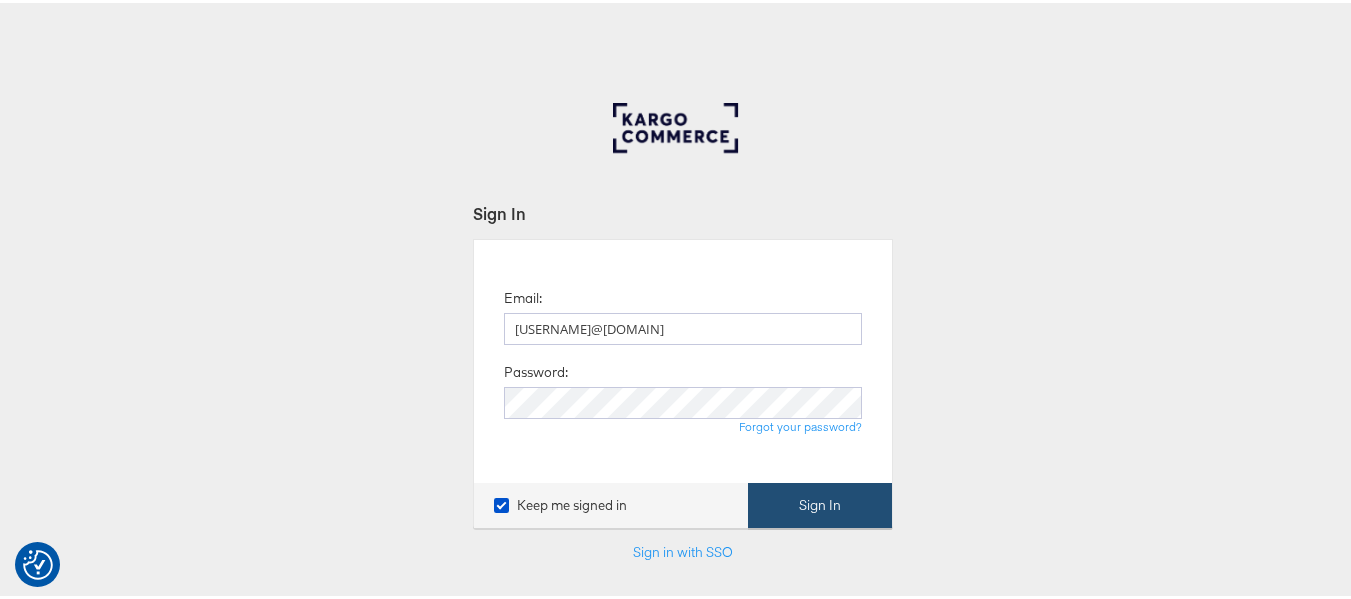 click on "Sign In" at bounding box center (820, 502) 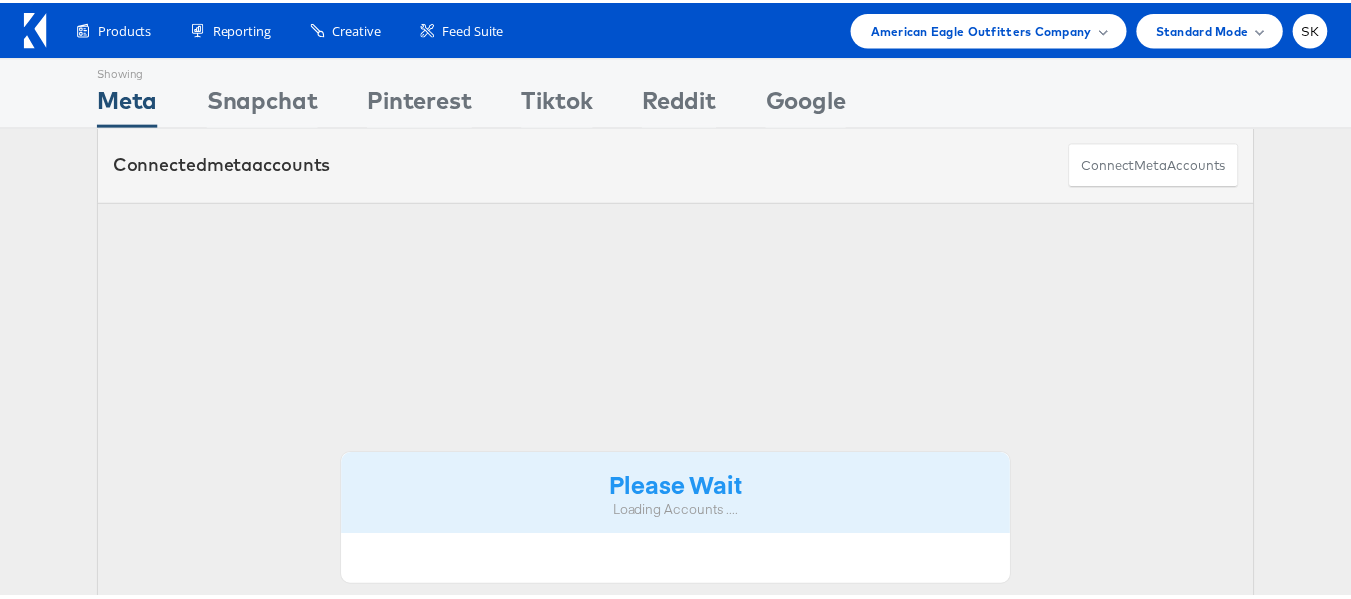 scroll, scrollTop: 0, scrollLeft: 0, axis: both 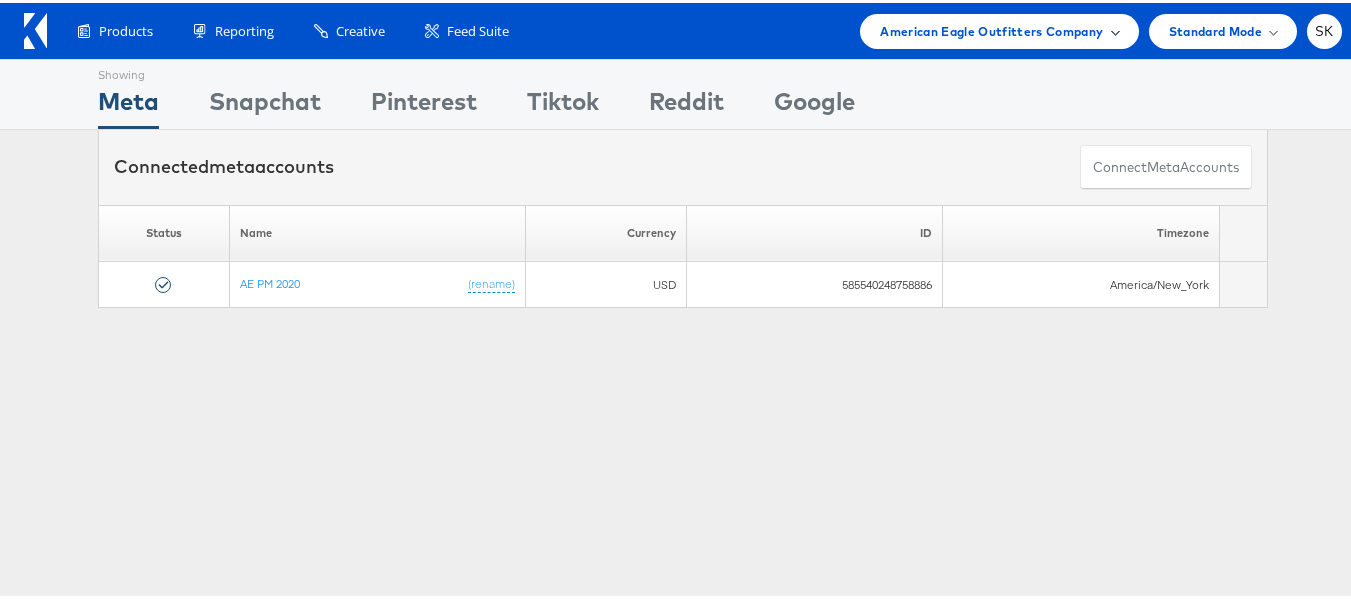 click on "American Eagle Outfitters Company" at bounding box center [999, 28] 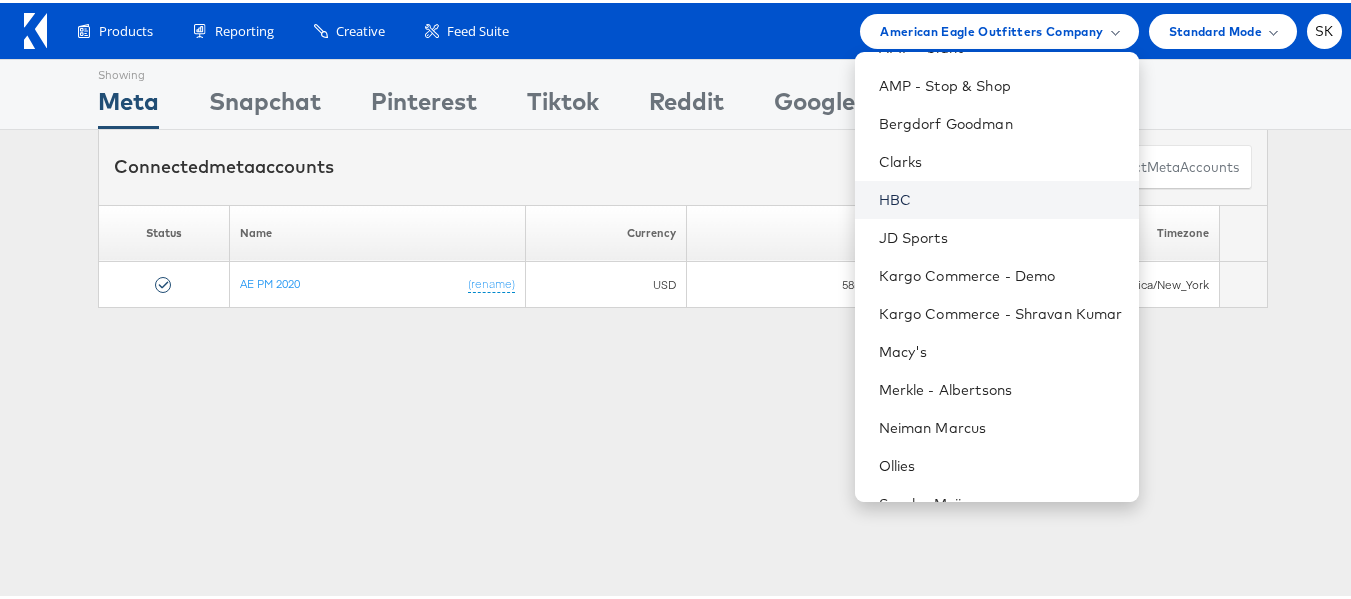 scroll, scrollTop: 248, scrollLeft: 0, axis: vertical 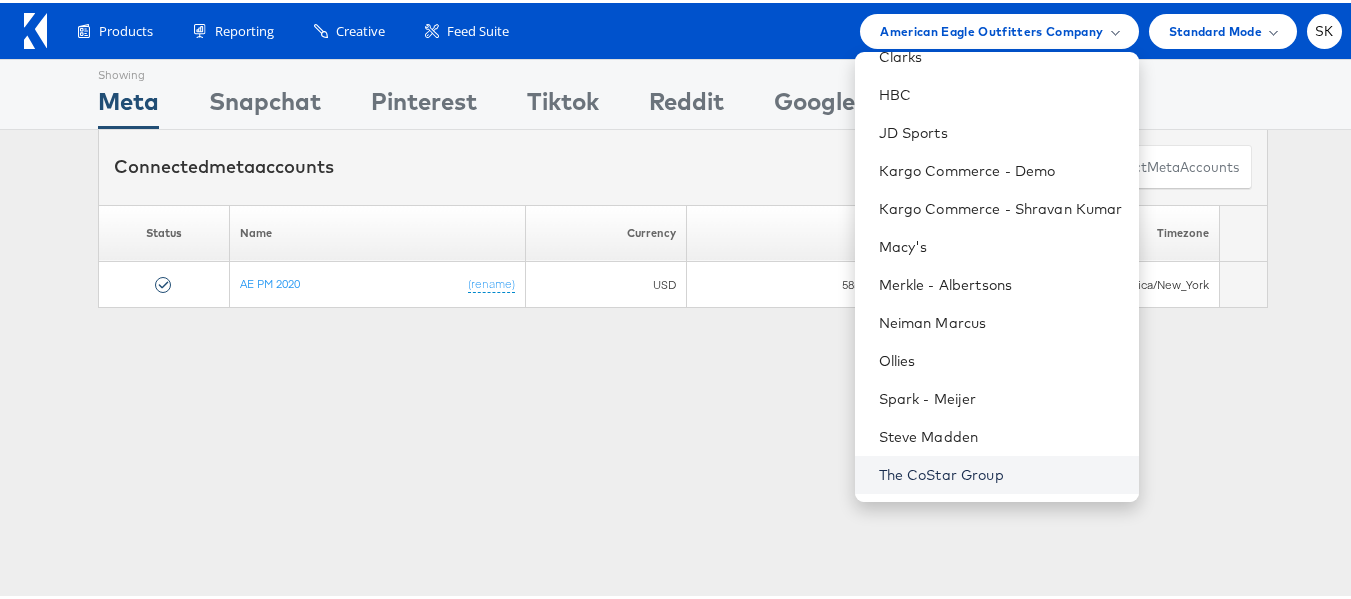 click on "The CoStar Group" at bounding box center [1001, 472] 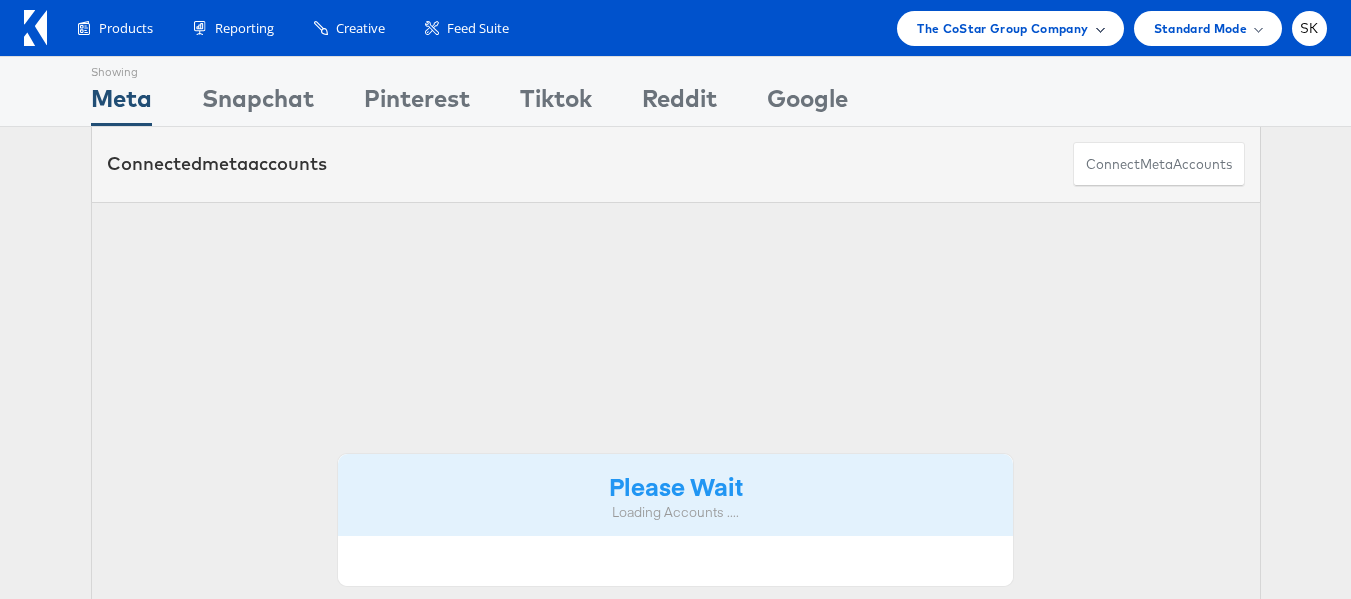 scroll, scrollTop: 0, scrollLeft: 0, axis: both 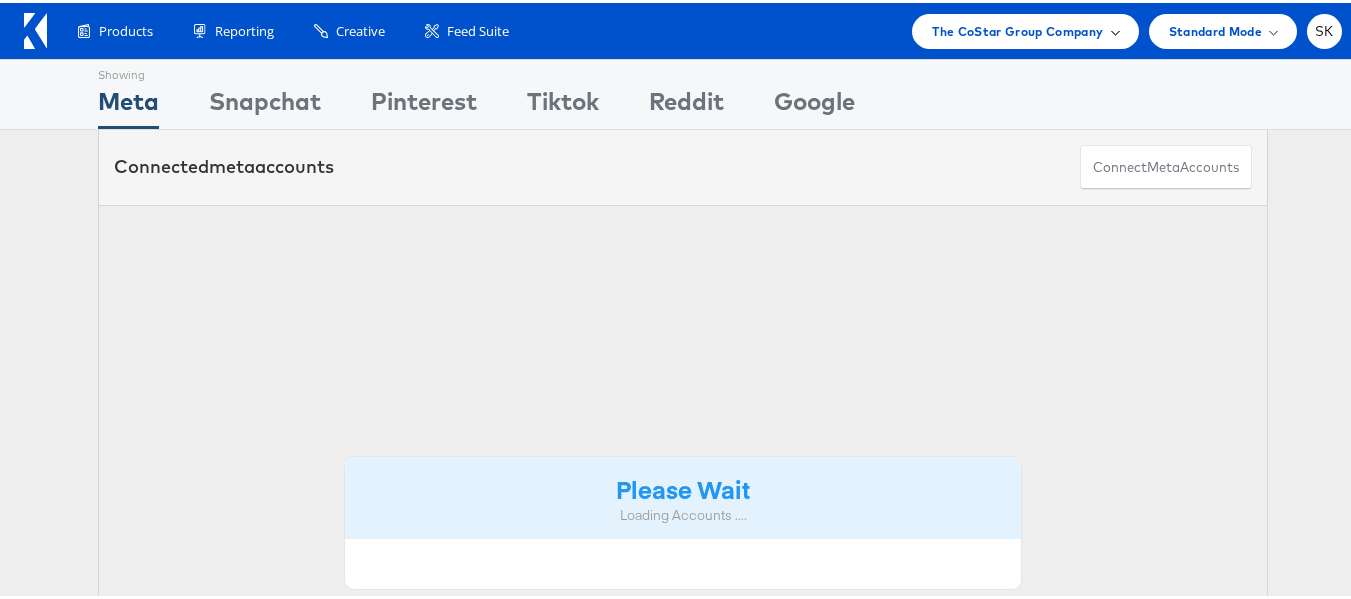 click on "The CoStar Group Company" at bounding box center (1017, 28) 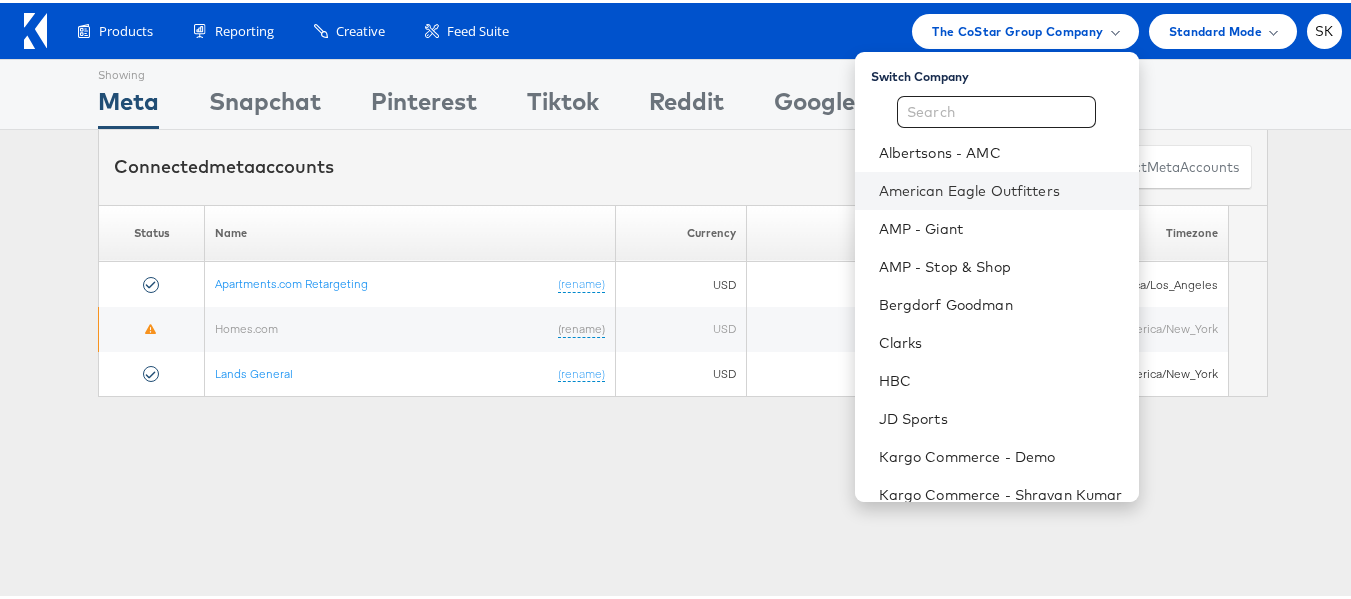 scroll, scrollTop: 100, scrollLeft: 0, axis: vertical 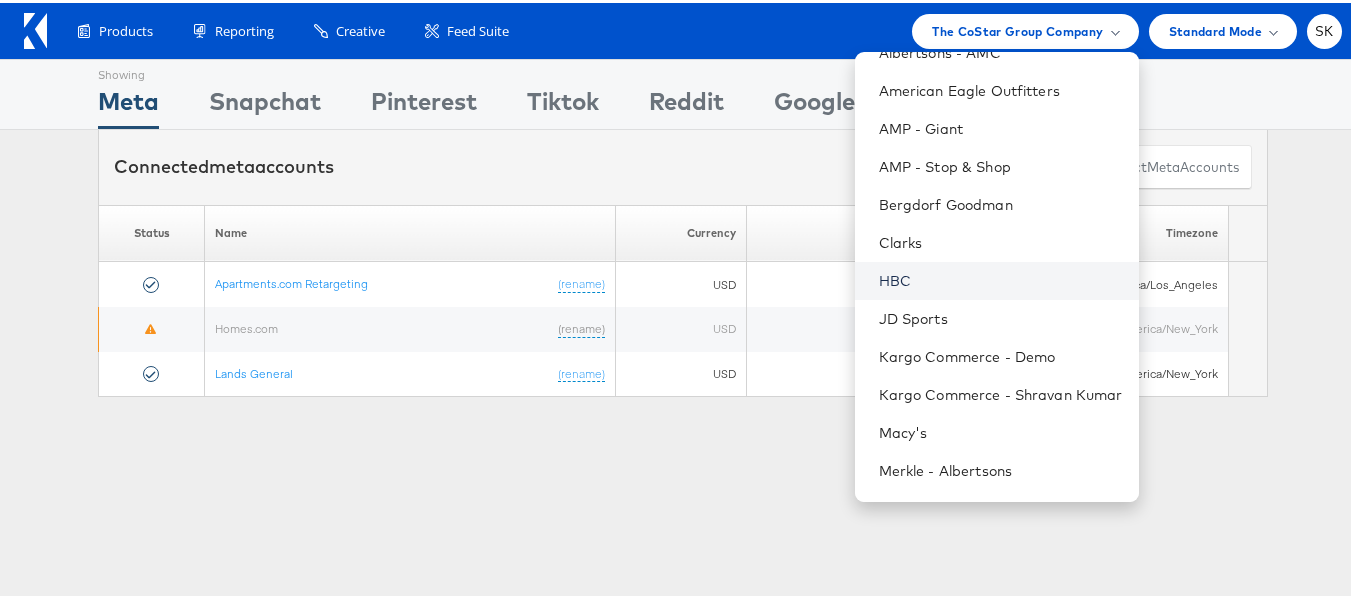 click on "HBC" at bounding box center [1001, 278] 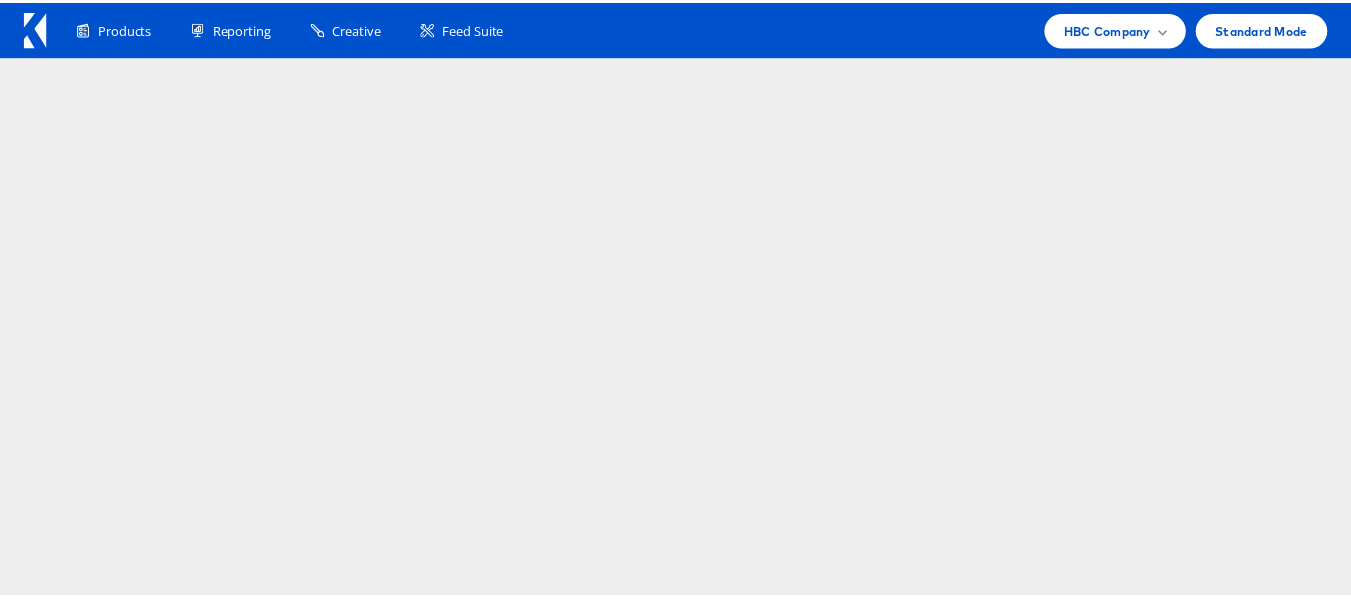 scroll, scrollTop: 0, scrollLeft: 0, axis: both 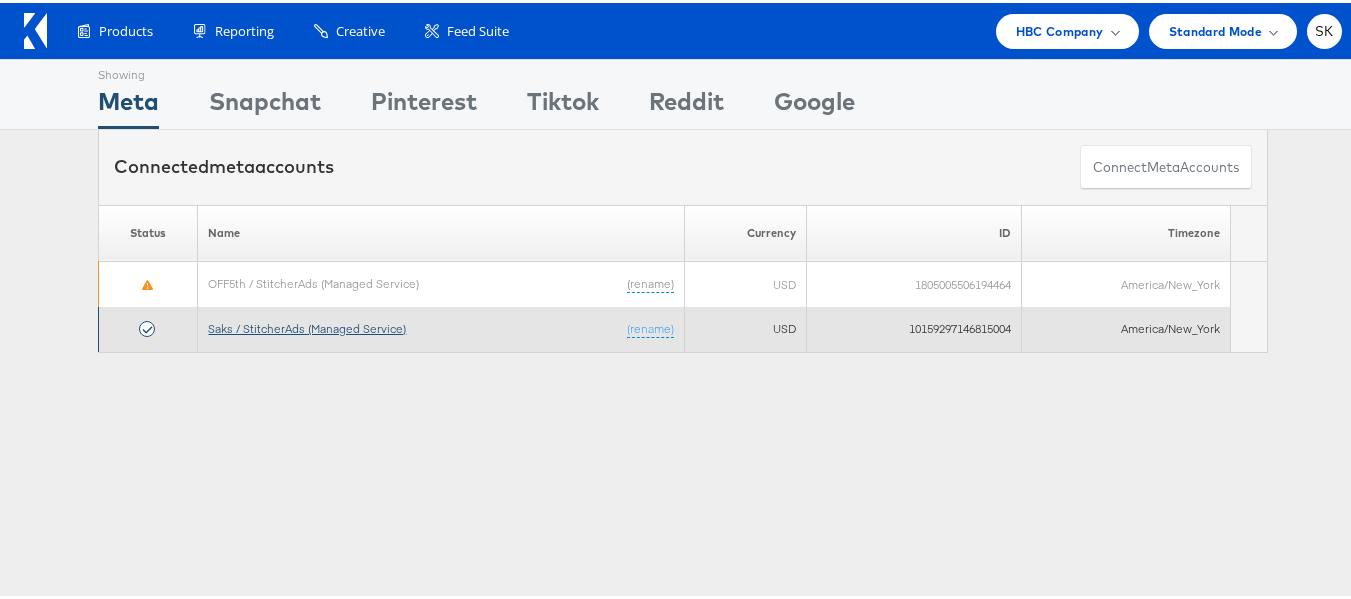click on "Saks / StitcherAds (Managed Service)" at bounding box center (307, 325) 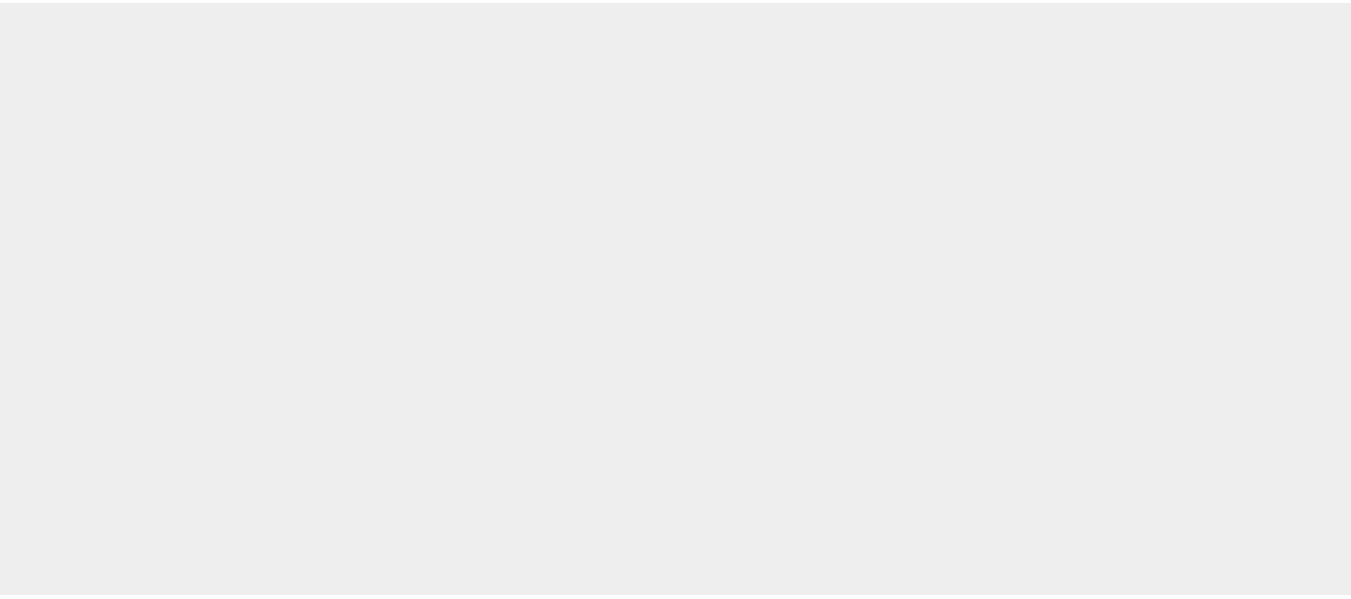 scroll, scrollTop: 0, scrollLeft: 0, axis: both 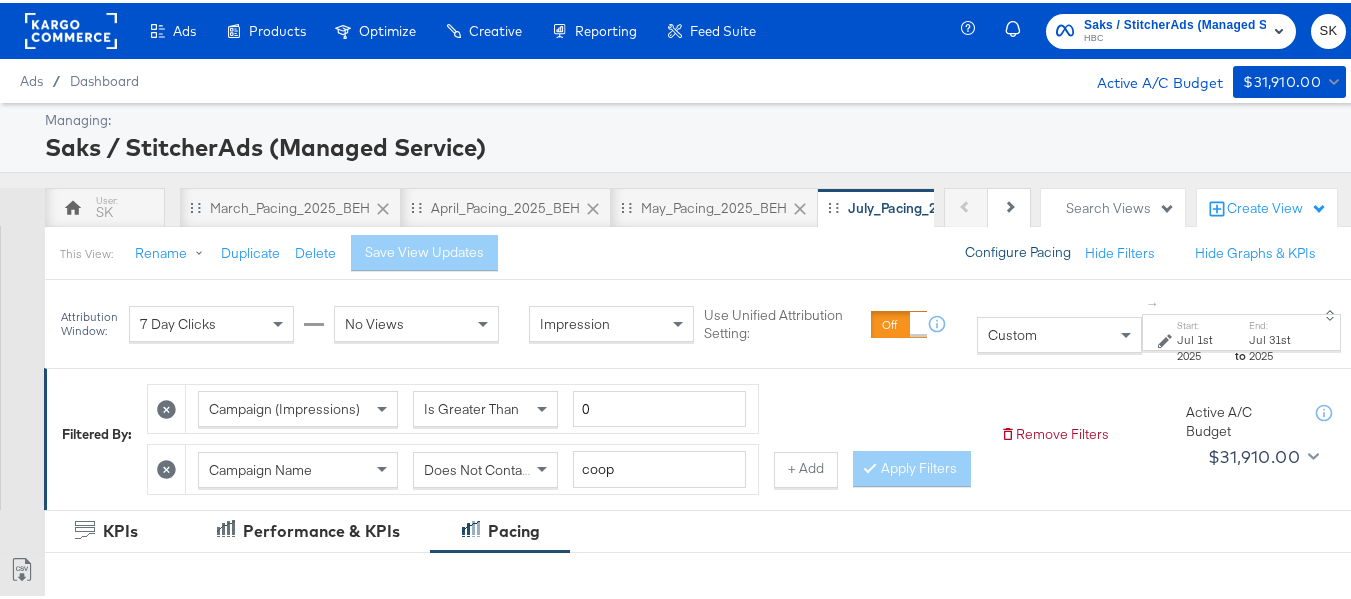 click on "Configure Pacing" at bounding box center [1018, 250] 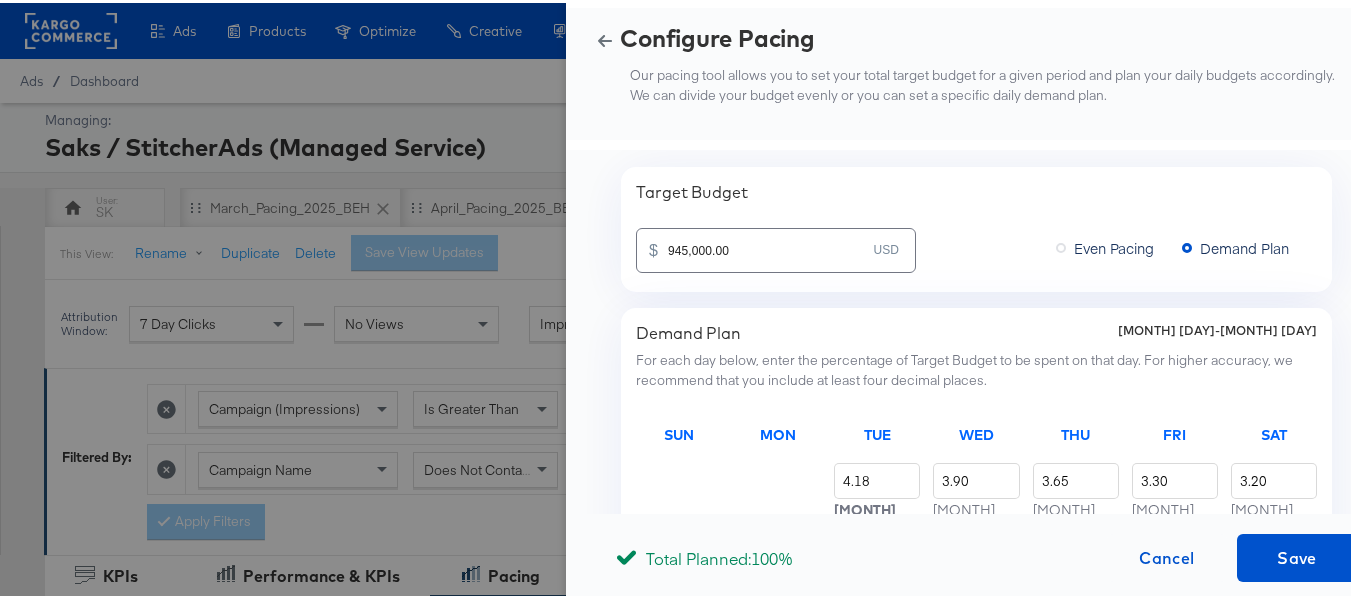 scroll, scrollTop: 100, scrollLeft: 0, axis: vertical 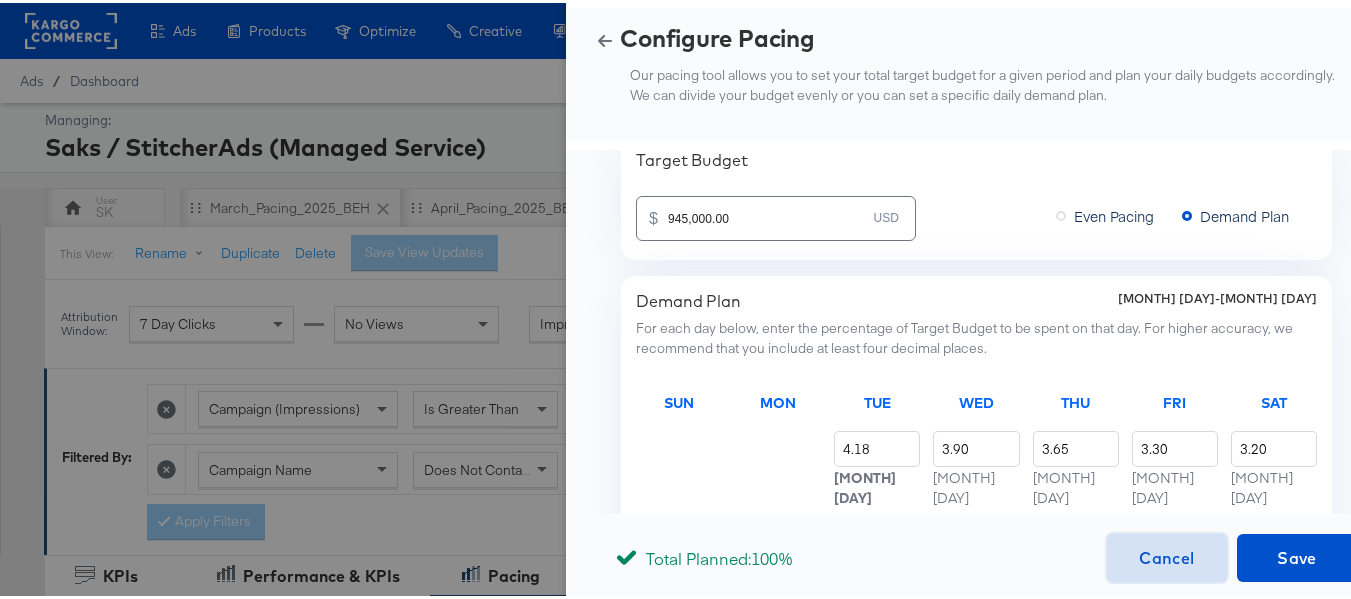 click on "Cancel" at bounding box center [1167, 555] 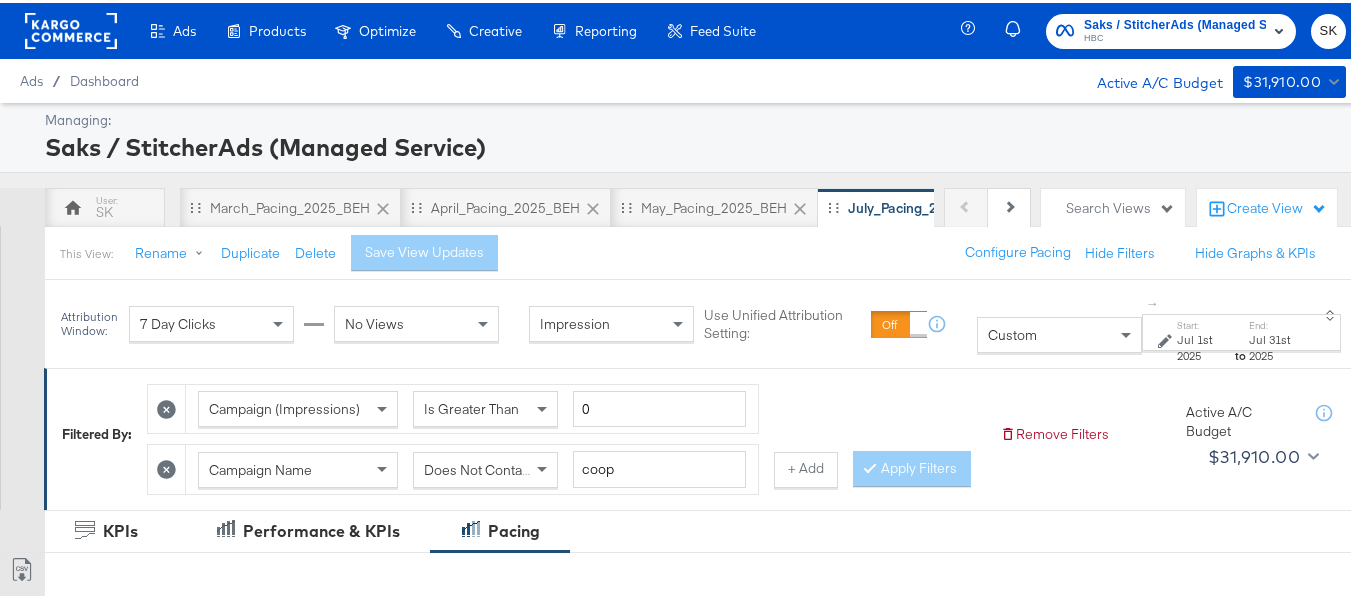 click on "Search Views" at bounding box center (1120, 205) 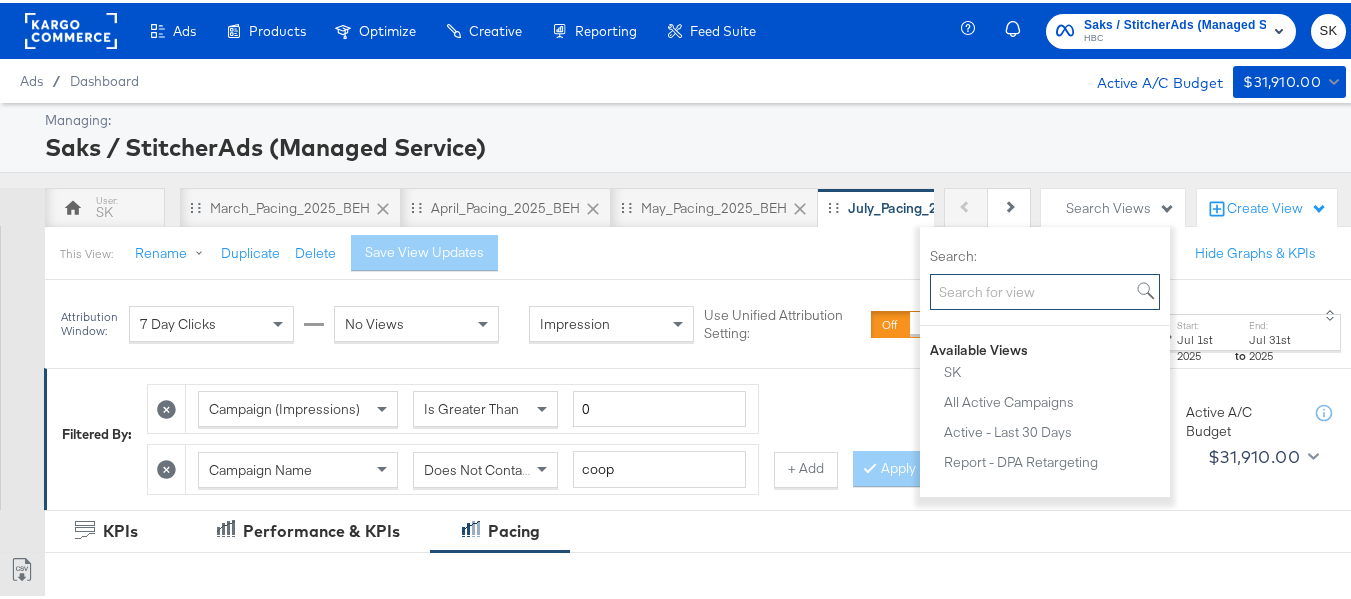 click on "Search:" at bounding box center [1045, 289] 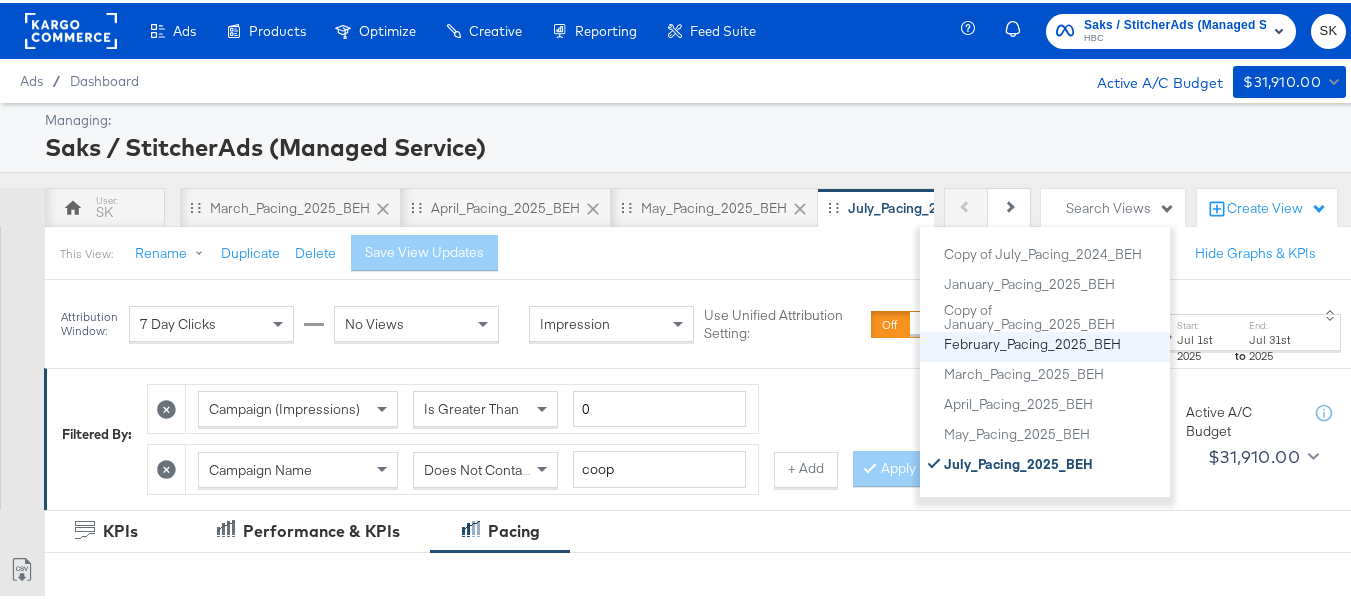 scroll, scrollTop: 192, scrollLeft: 0, axis: vertical 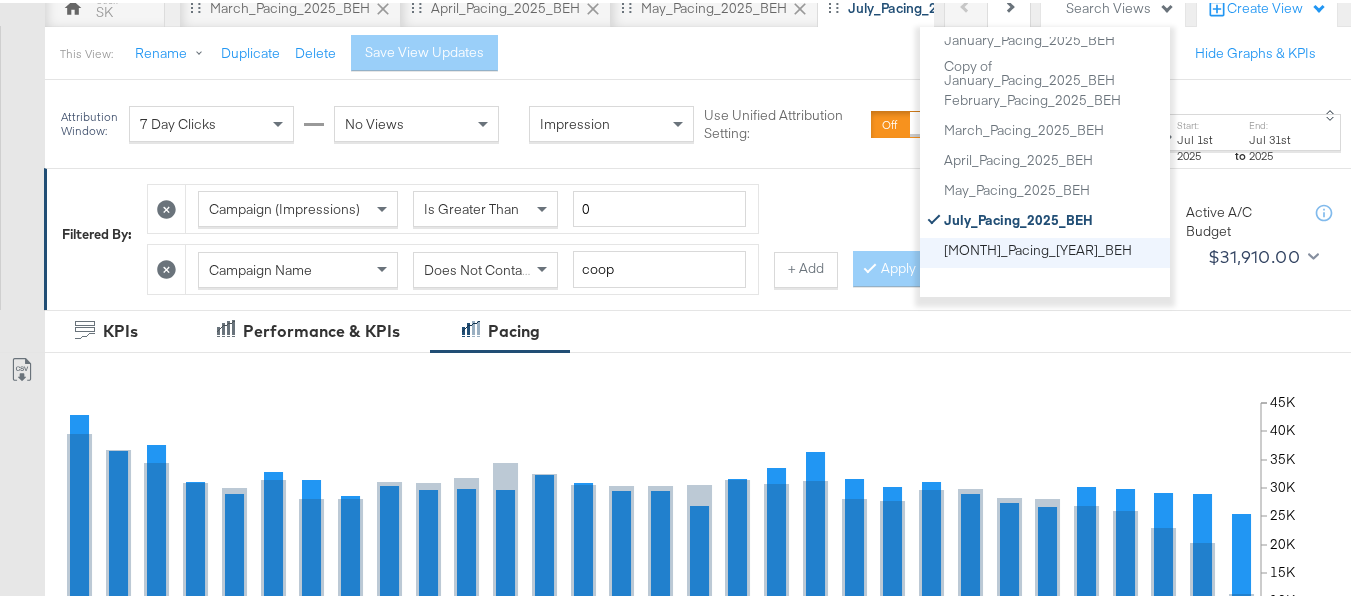 type on "2025" 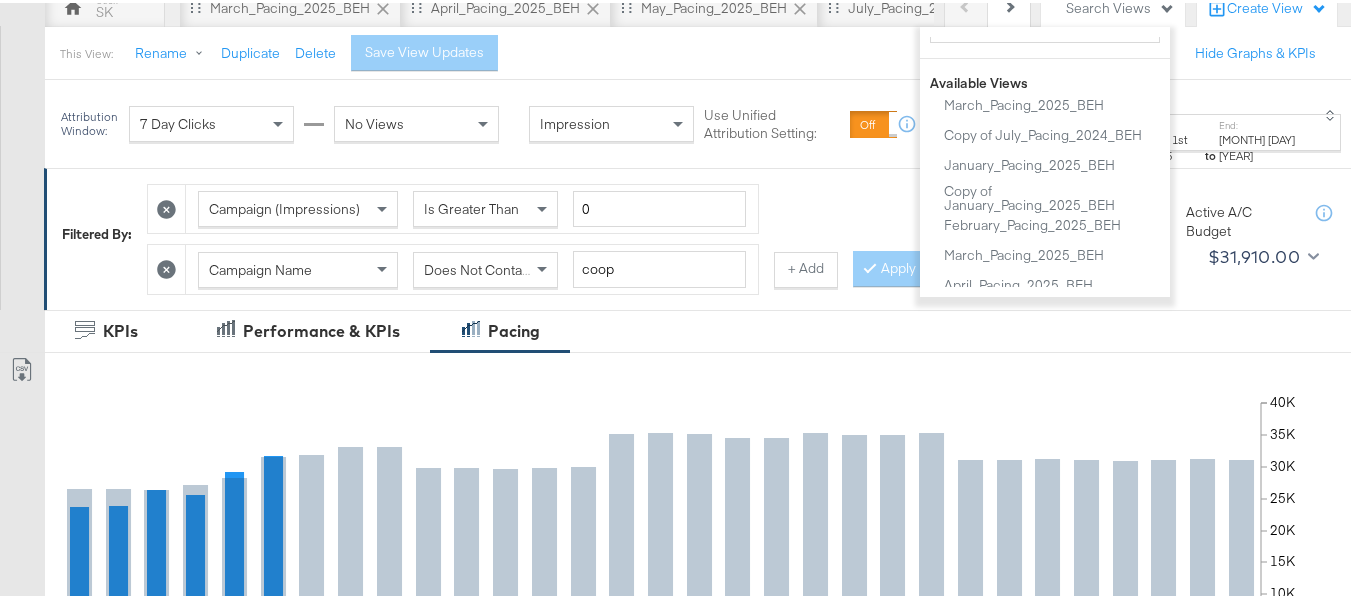 scroll, scrollTop: 0, scrollLeft: 0, axis: both 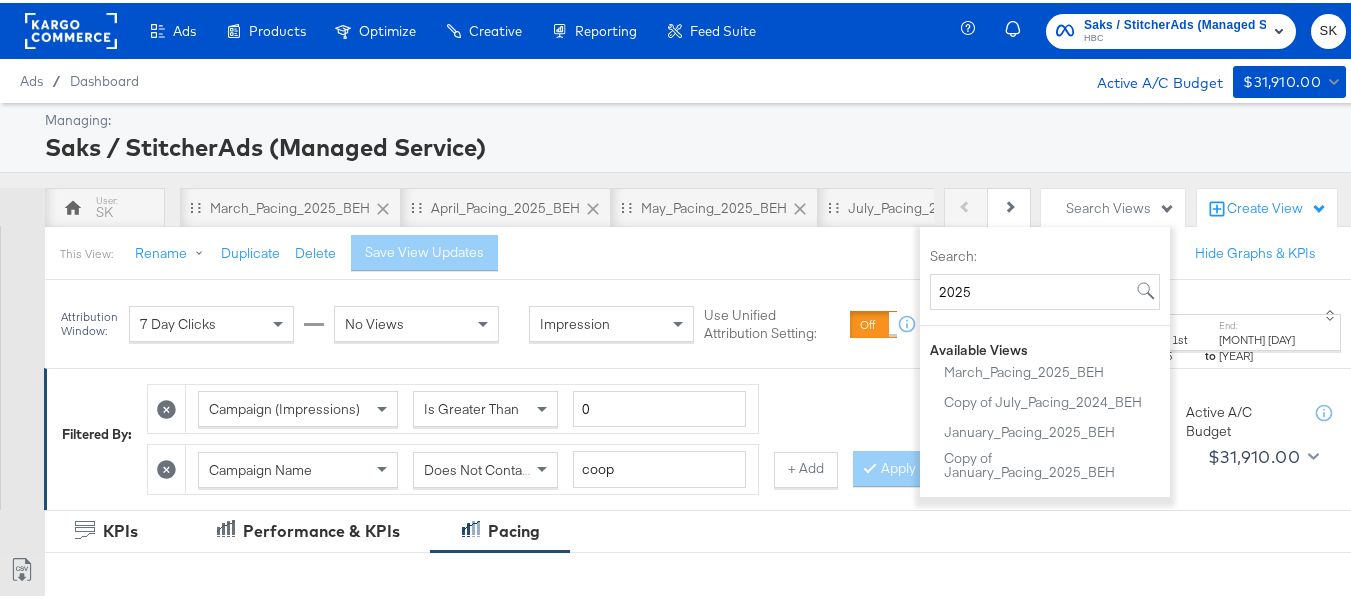 click on "Managing:" at bounding box center [693, 117] 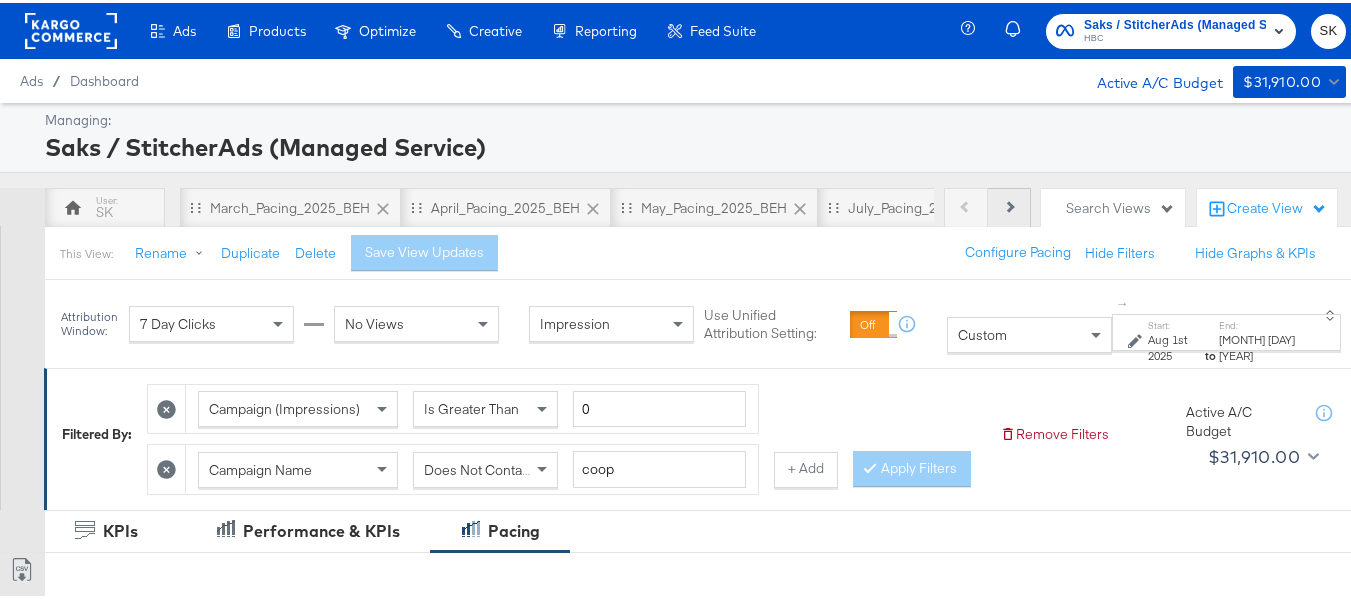 click on "Next" at bounding box center [1009, 205] 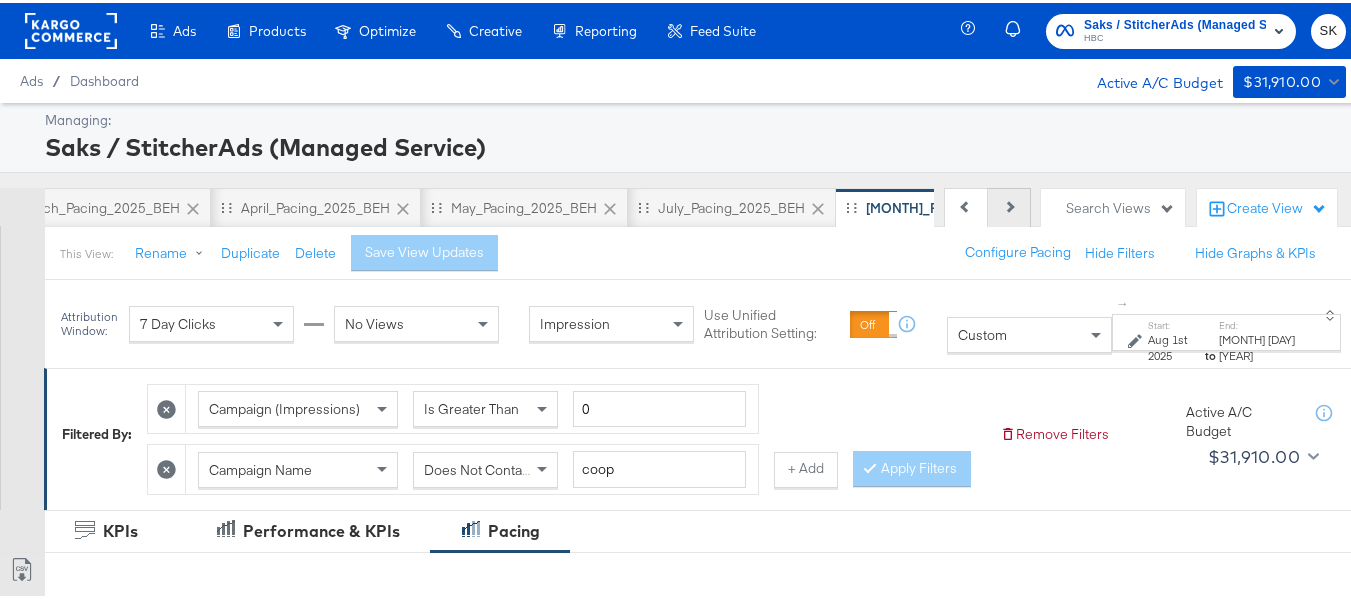 click on "Next" at bounding box center [1009, 205] 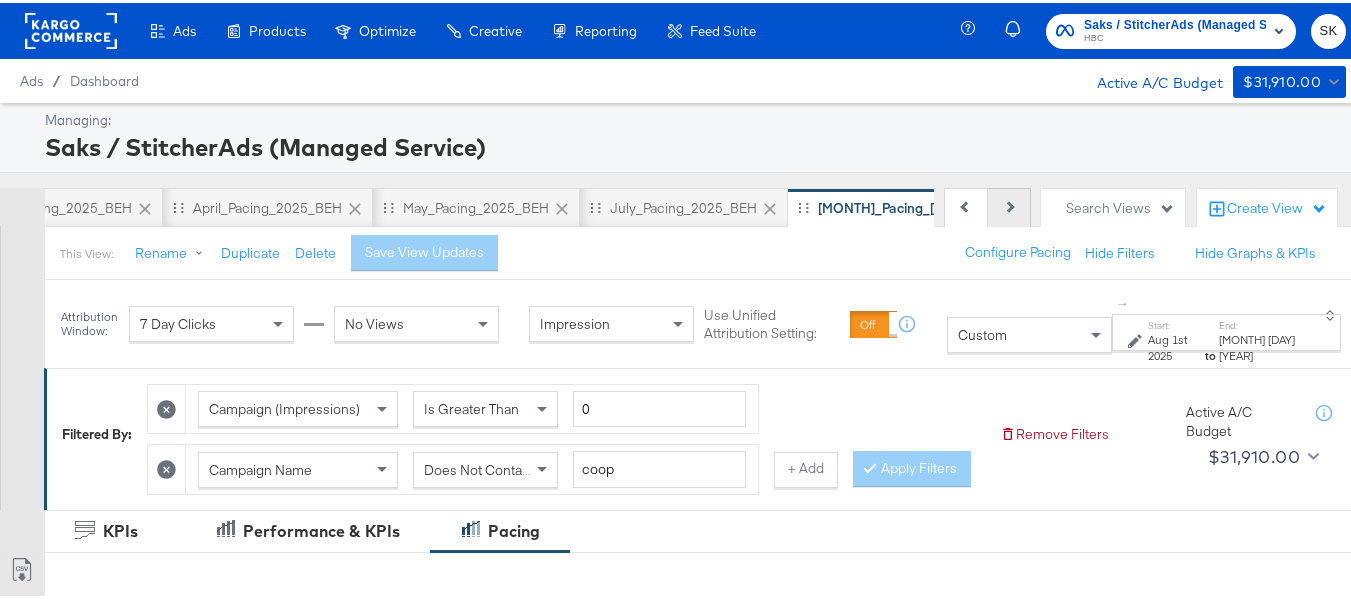 click on "Next" at bounding box center (1009, 205) 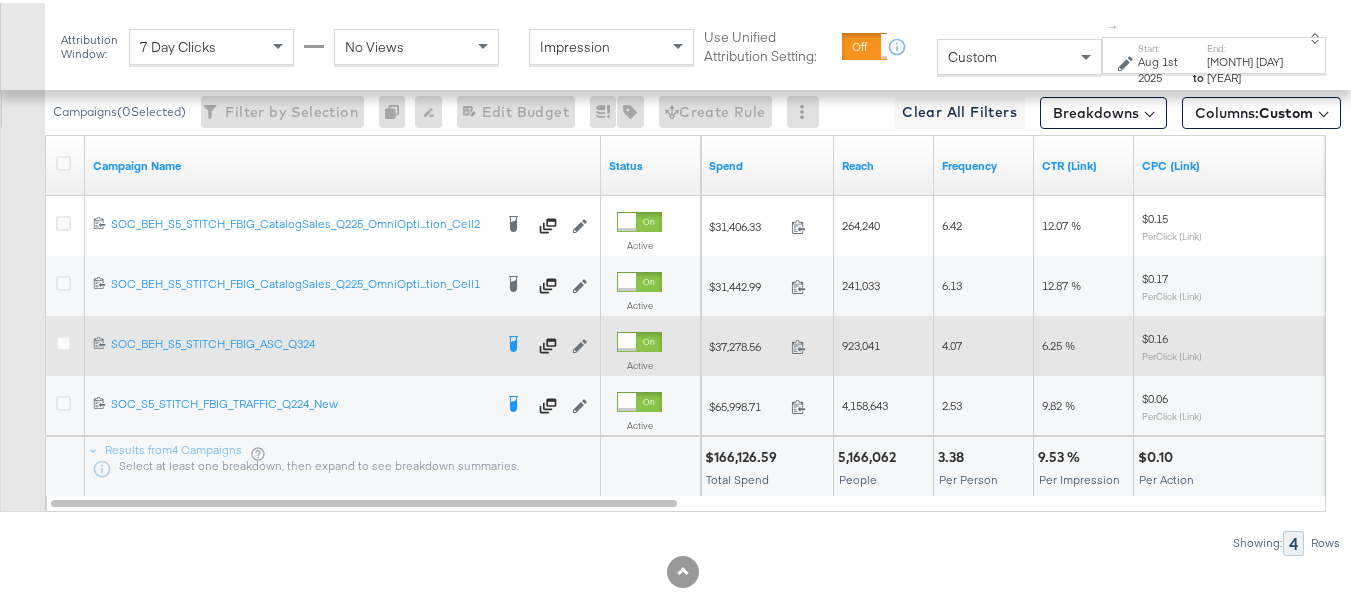 scroll, scrollTop: 884, scrollLeft: 0, axis: vertical 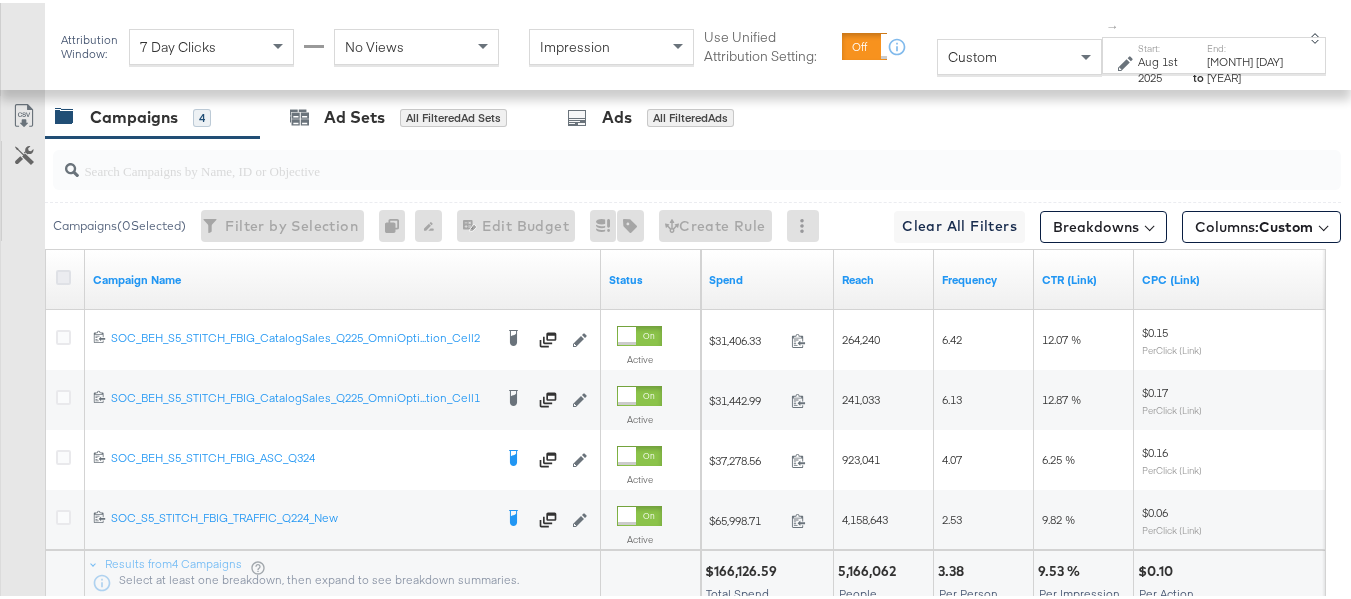 click at bounding box center (63, 274) 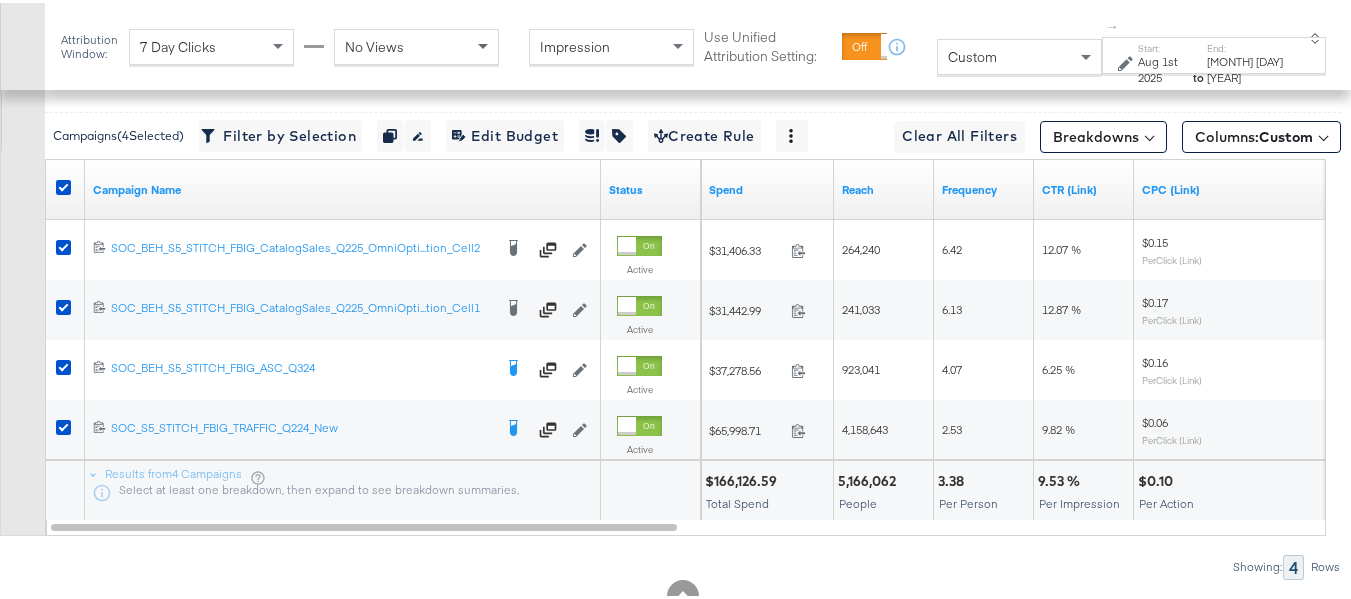 scroll, scrollTop: 1084, scrollLeft: 0, axis: vertical 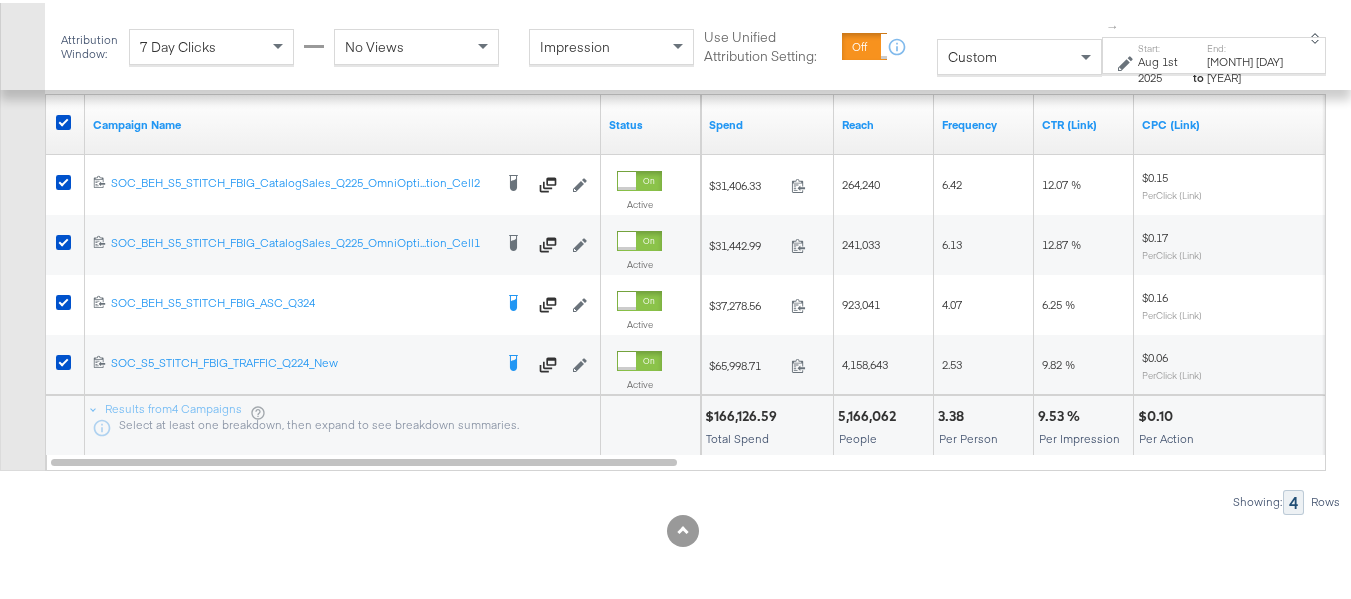 click on "to" at bounding box center [1198, 74] 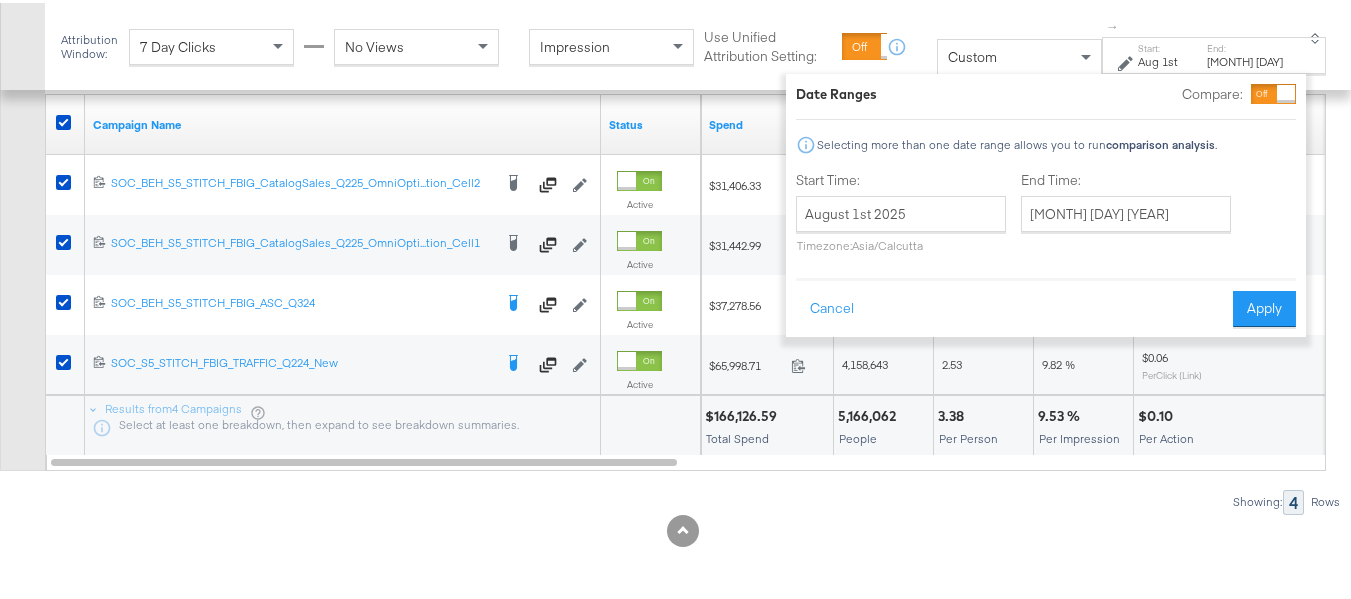 click on "Customize KPIs Export as CSV" at bounding box center (22, 203) 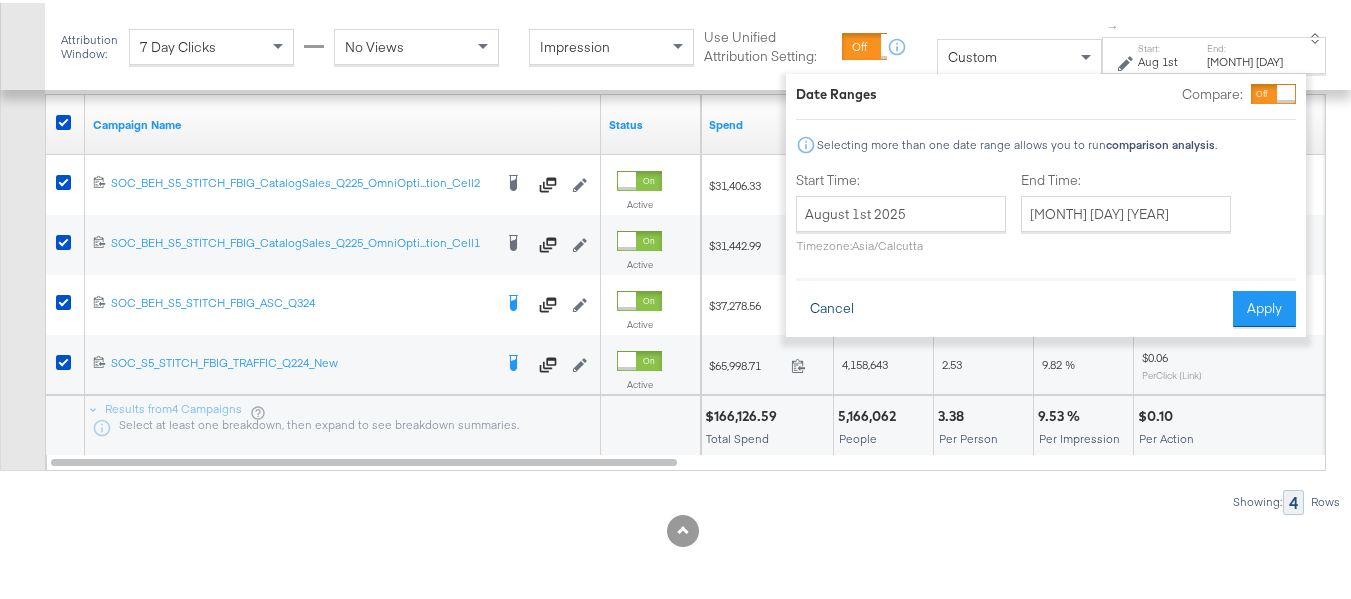 click on "Cancel" at bounding box center (832, 306) 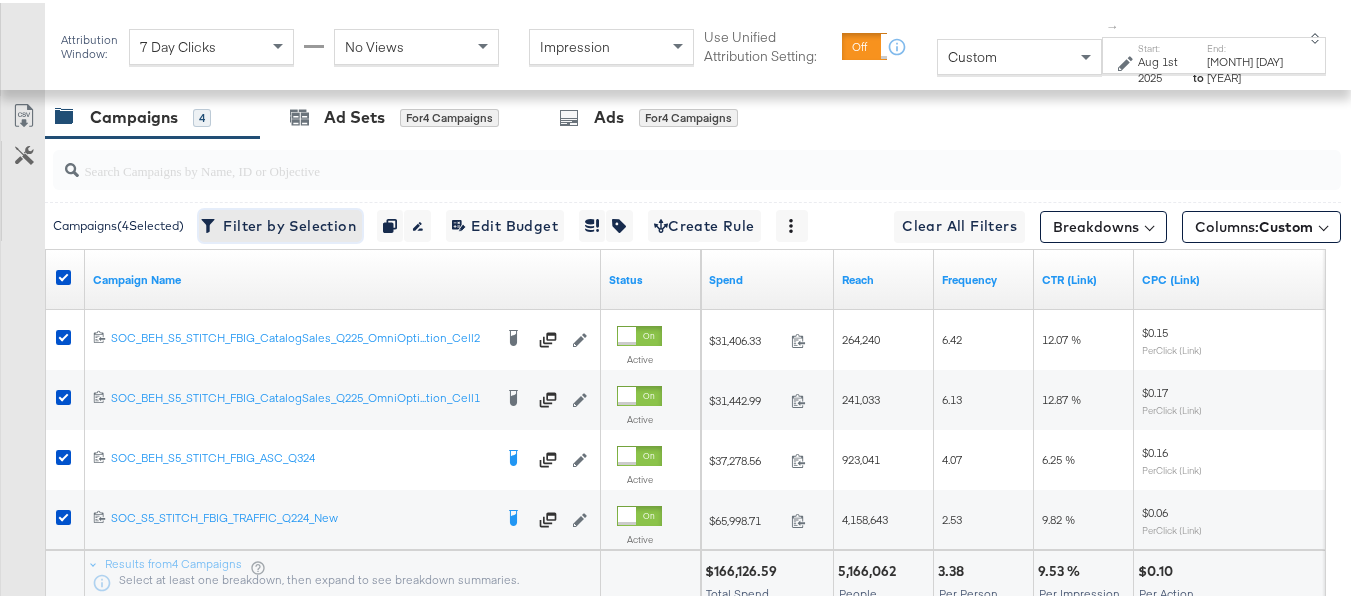 click on "Filter by Selection Filter  4 campaigns" at bounding box center (280, 223) 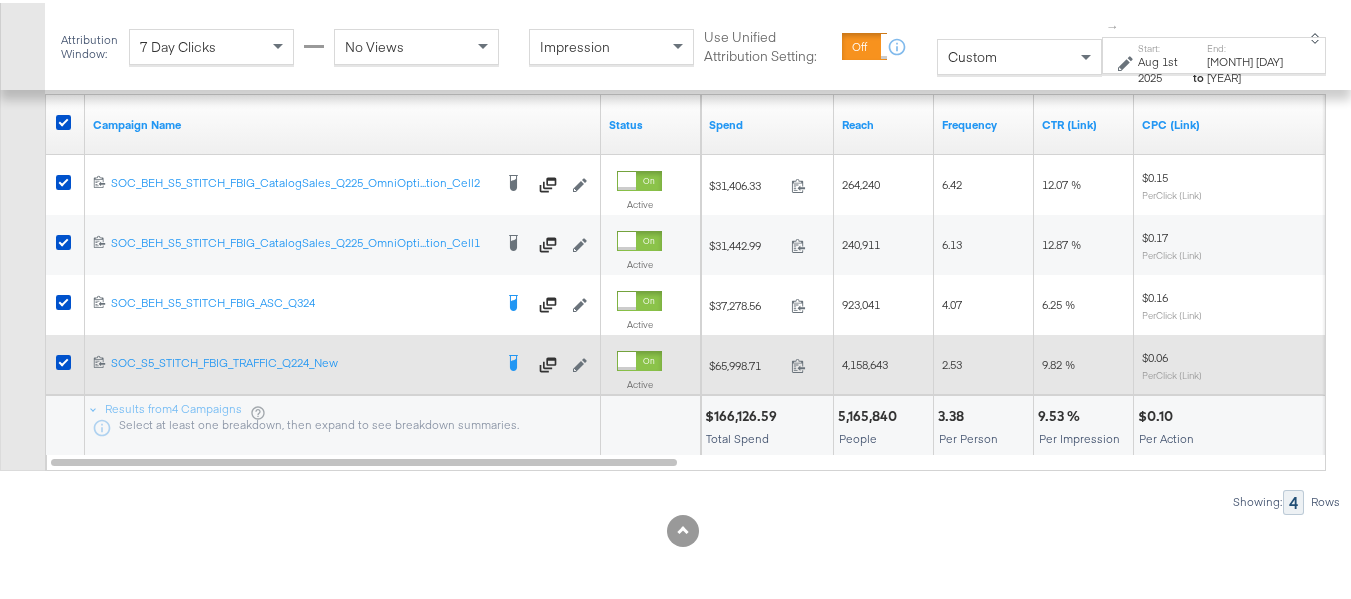 scroll, scrollTop: 924, scrollLeft: 0, axis: vertical 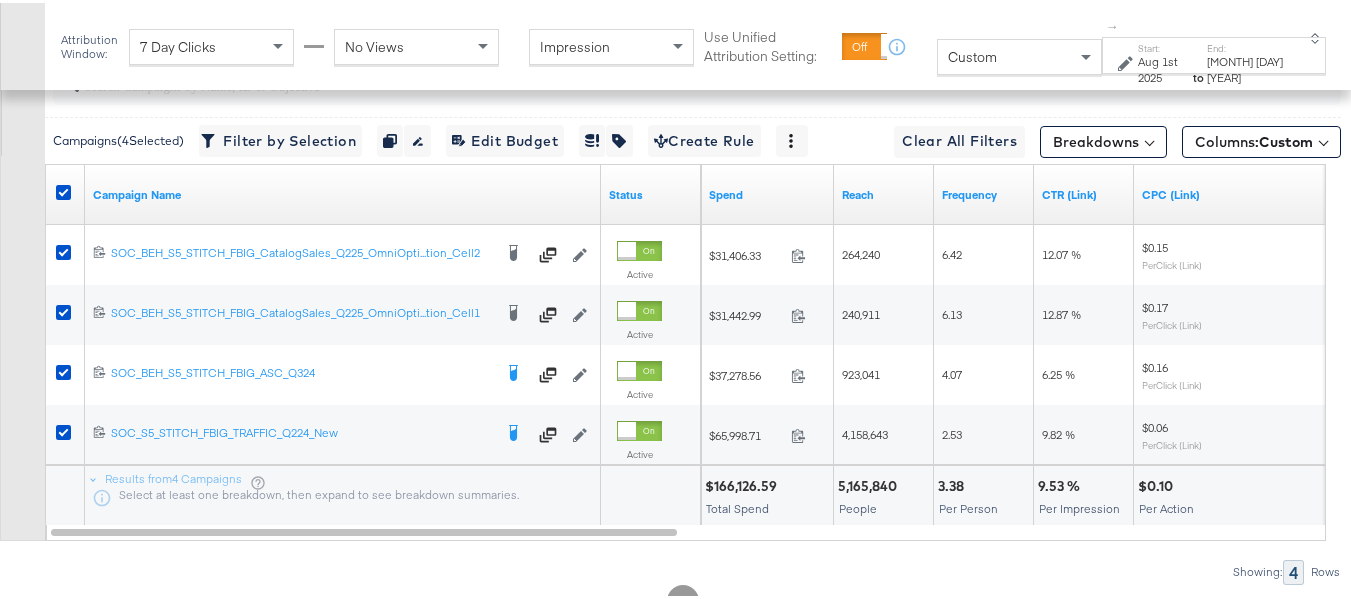 click on "Aug 1st 2025" at bounding box center [1164, 66] 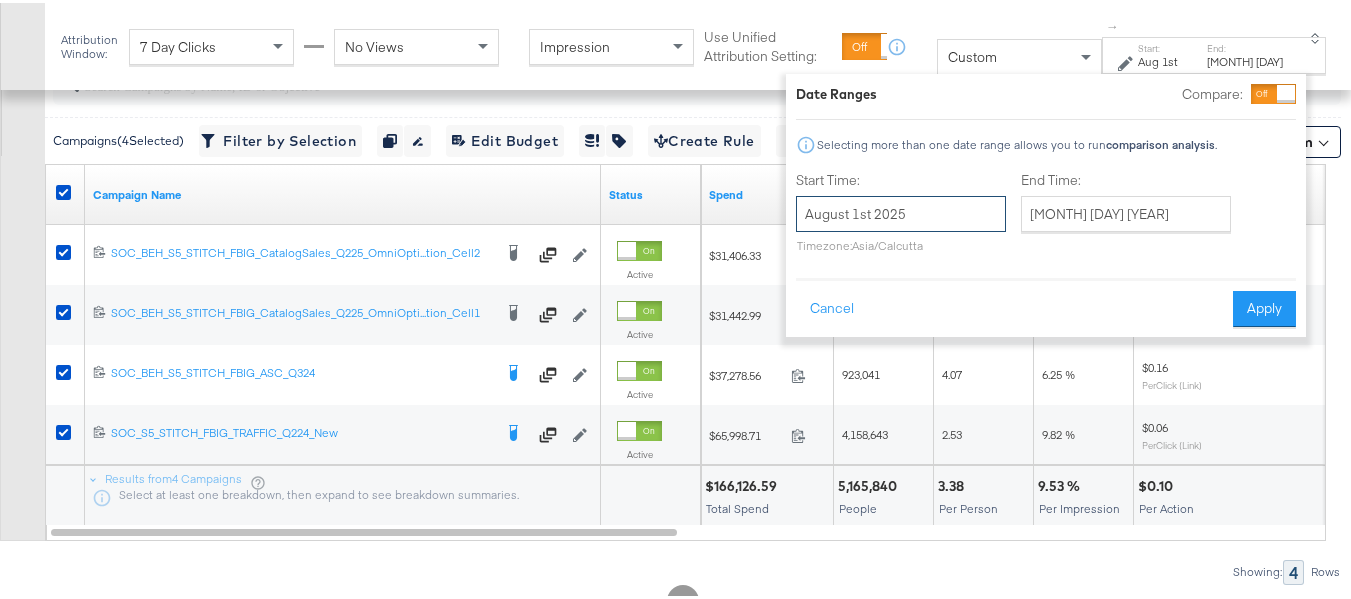 click on "August 1st 2025" at bounding box center (901, 211) 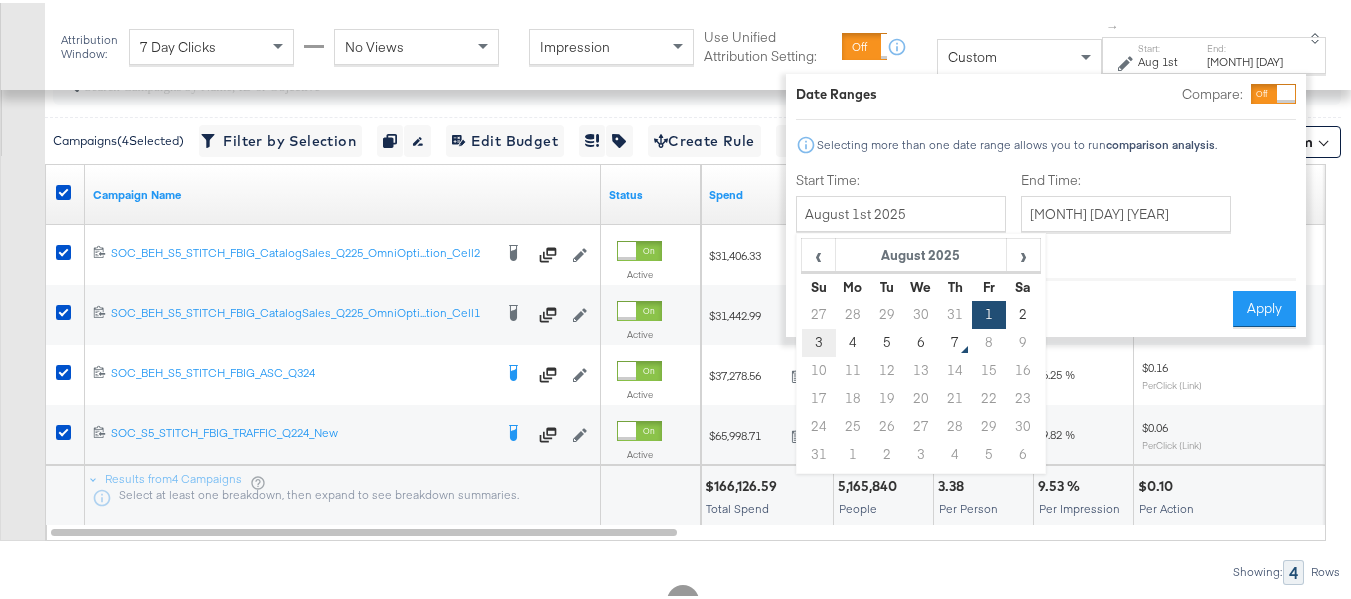 click on "3" at bounding box center [819, 340] 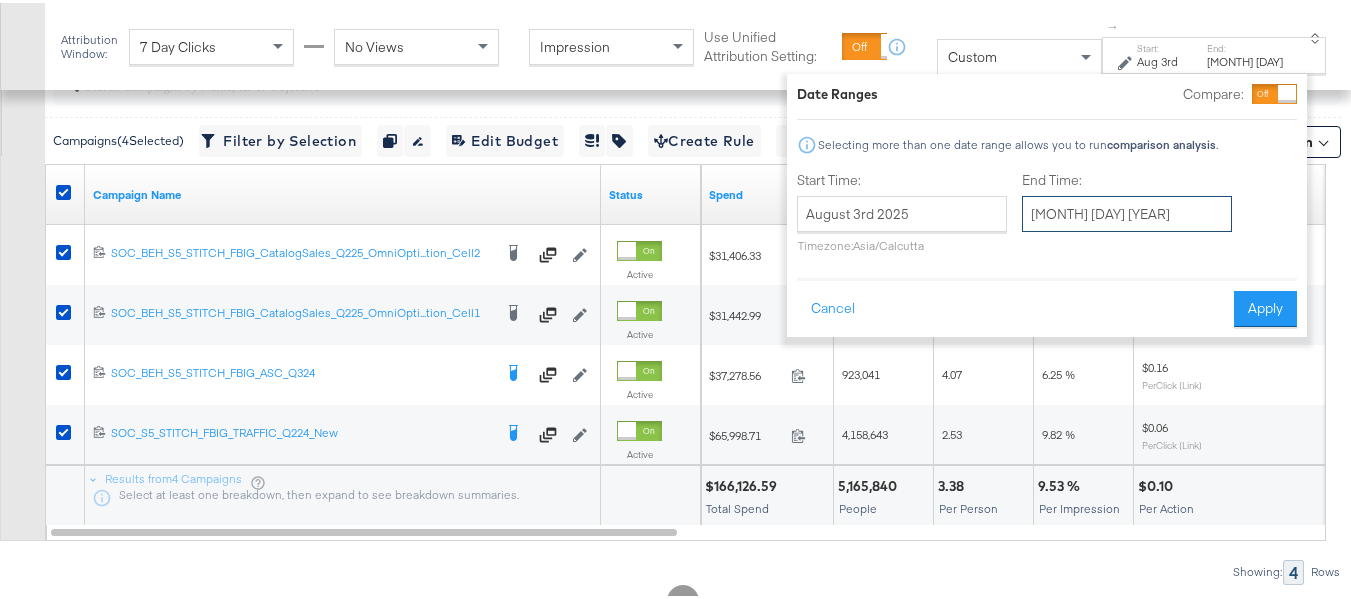 click on "[MONTH] [DAY] [YEAR]" at bounding box center [1127, 211] 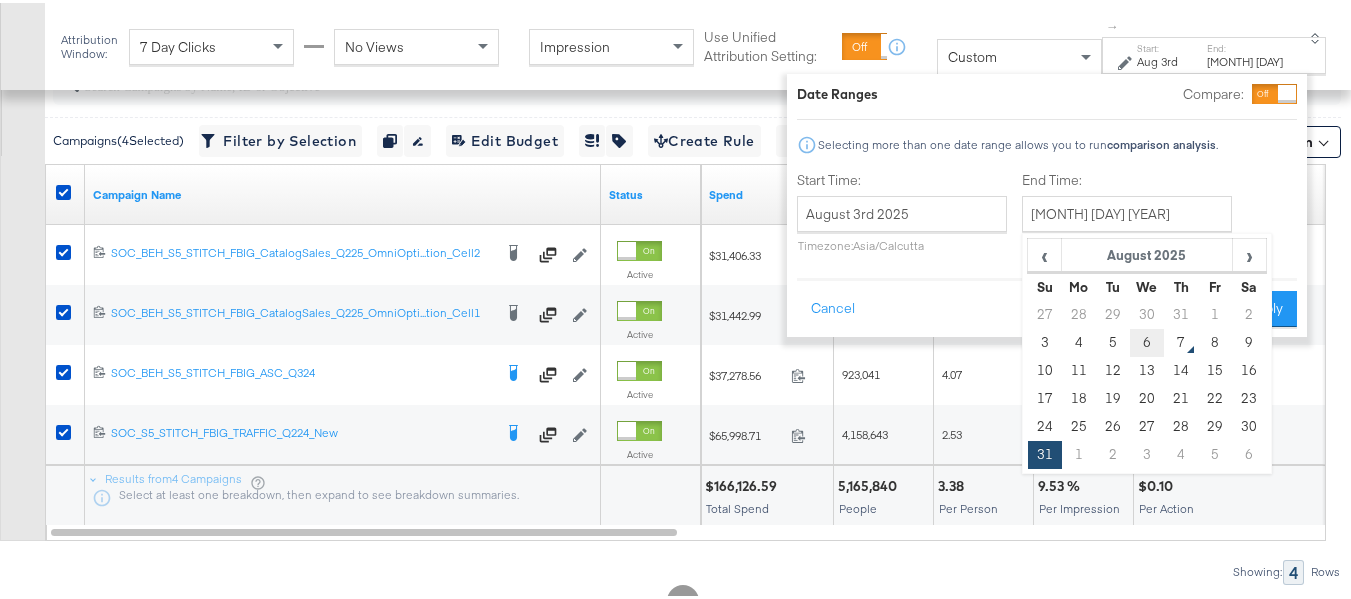 click on "6" at bounding box center (1146, 340) 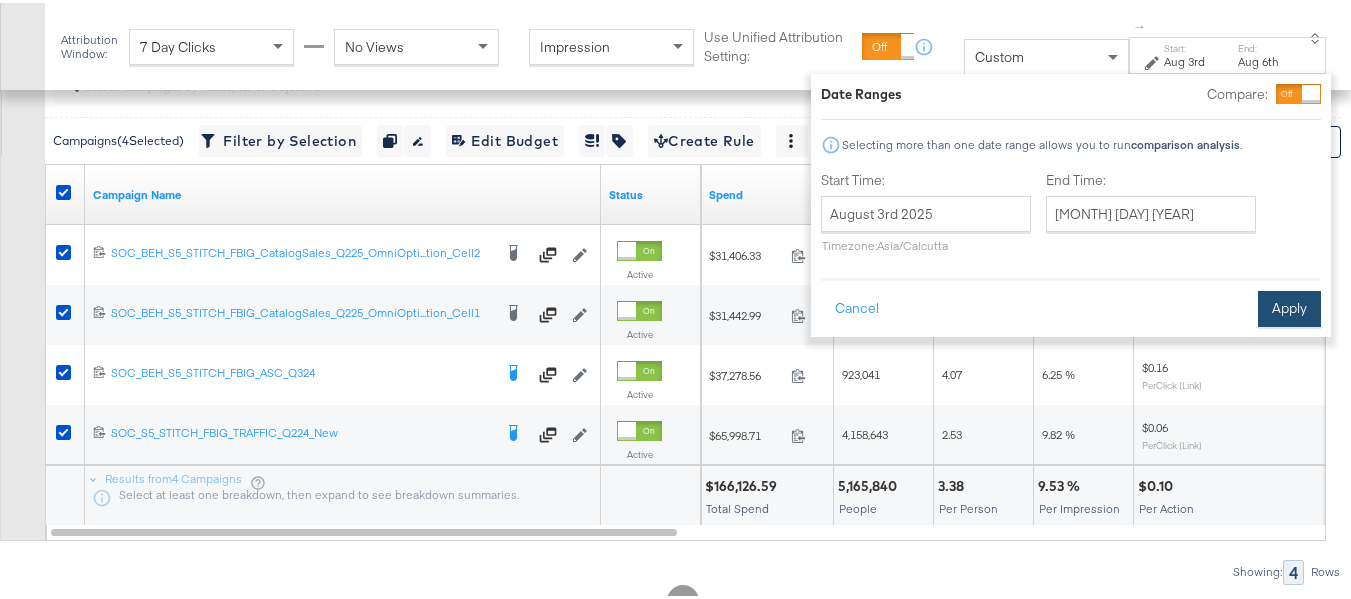 click on "Apply" at bounding box center (1289, 306) 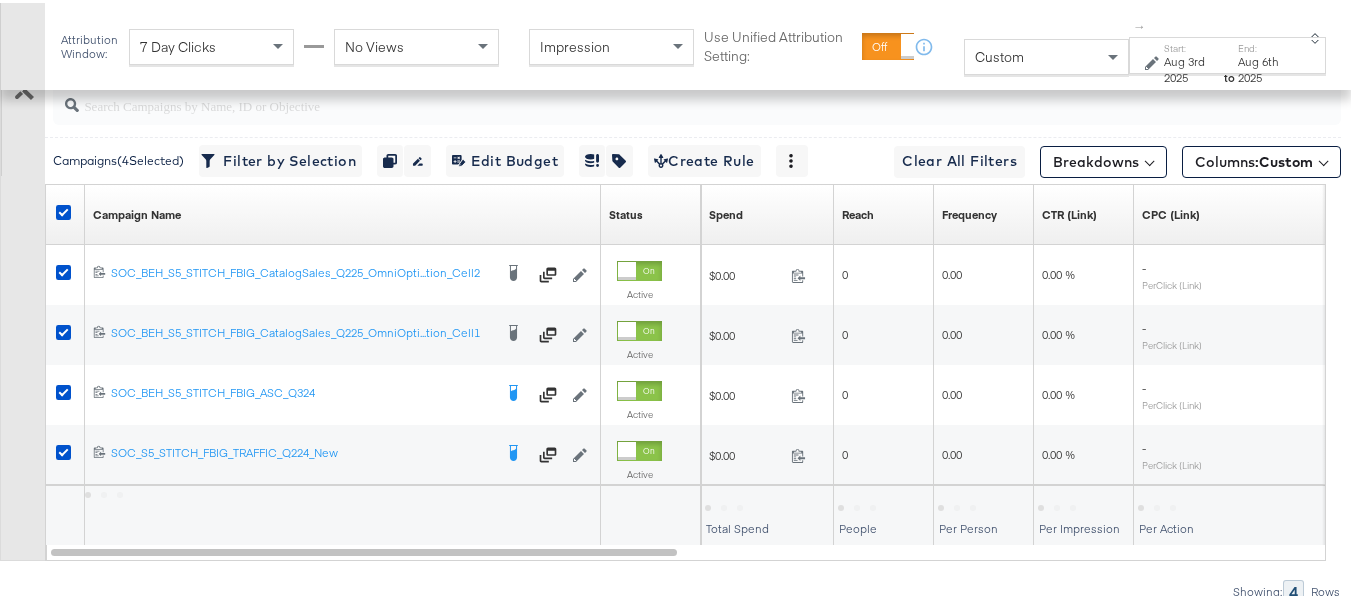 scroll, scrollTop: 924, scrollLeft: 0, axis: vertical 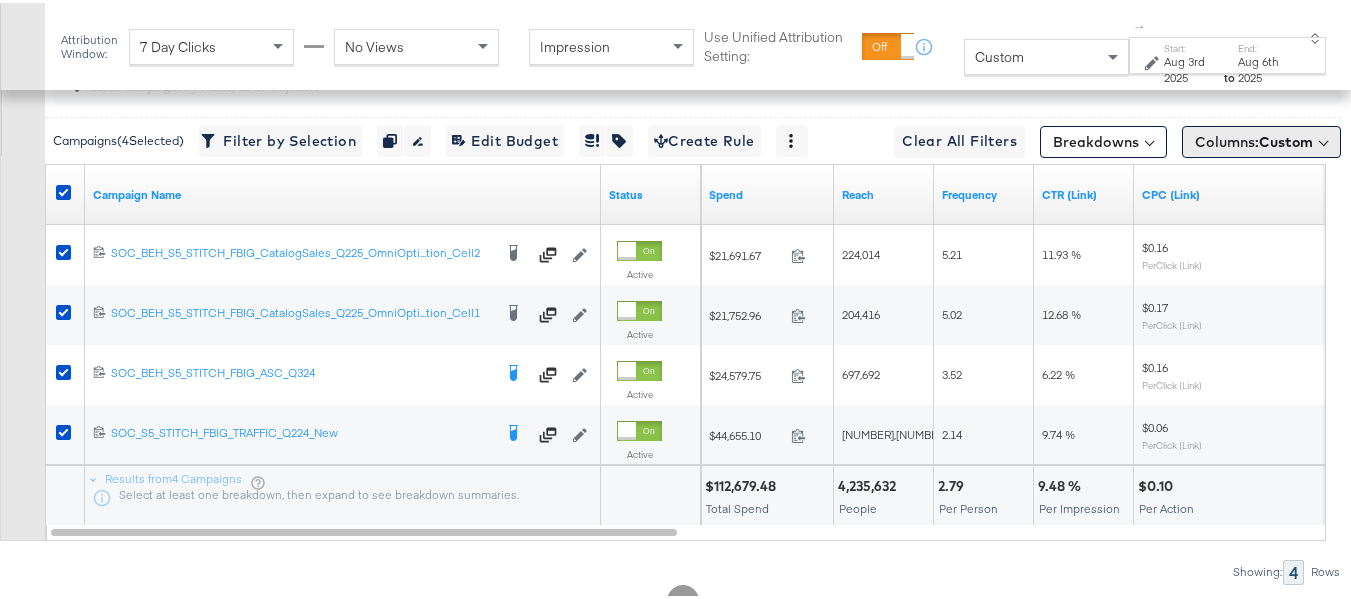 click on "Columns:  Custom" at bounding box center [1261, 139] 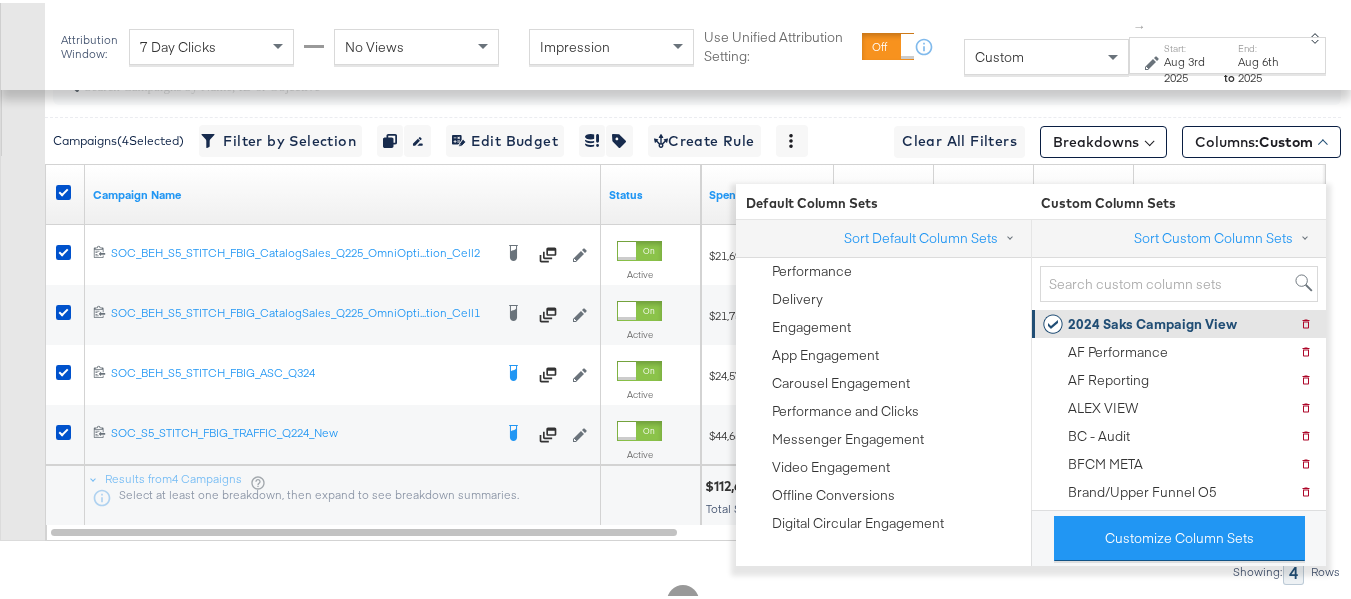 click on "2024 Saks Campaign View" at bounding box center (1152, 321) 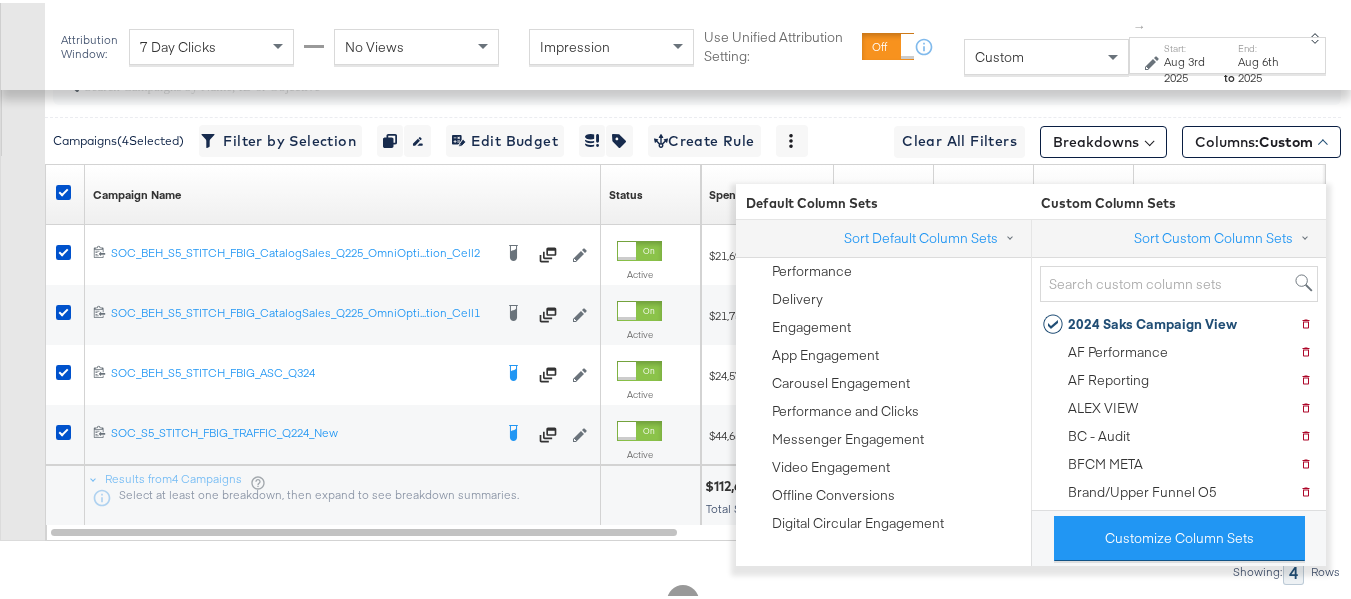 click on "Customize KPIs Export as CSV" at bounding box center (22, 273) 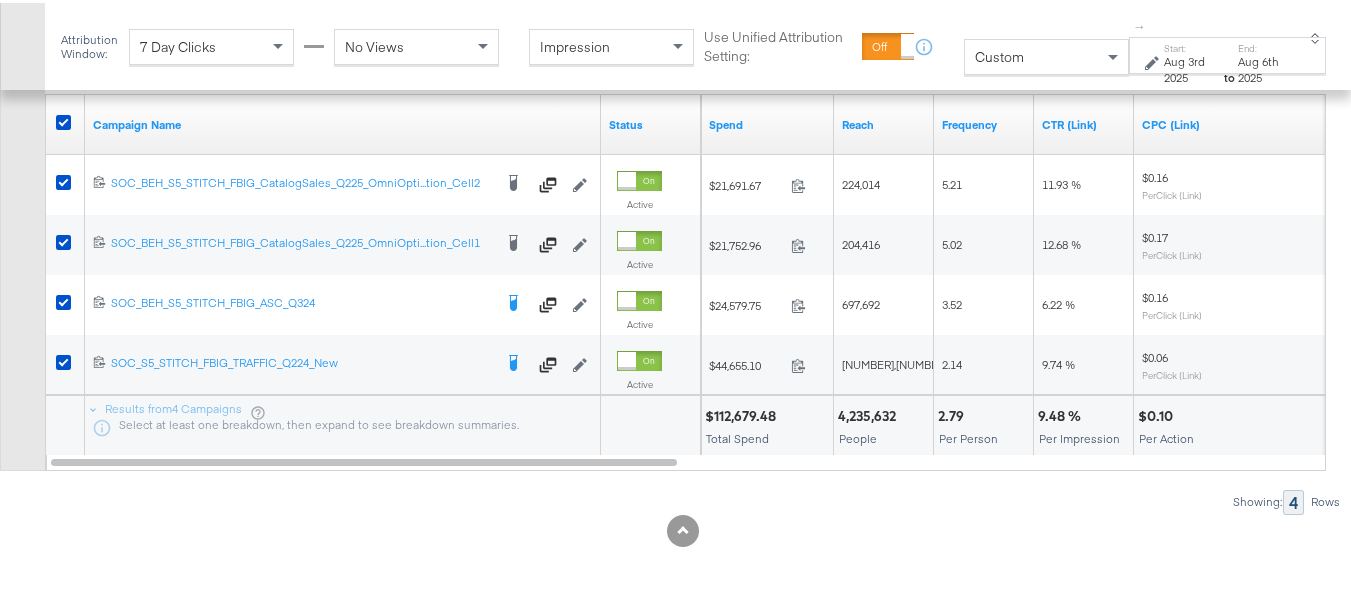 scroll, scrollTop: 1024, scrollLeft: 0, axis: vertical 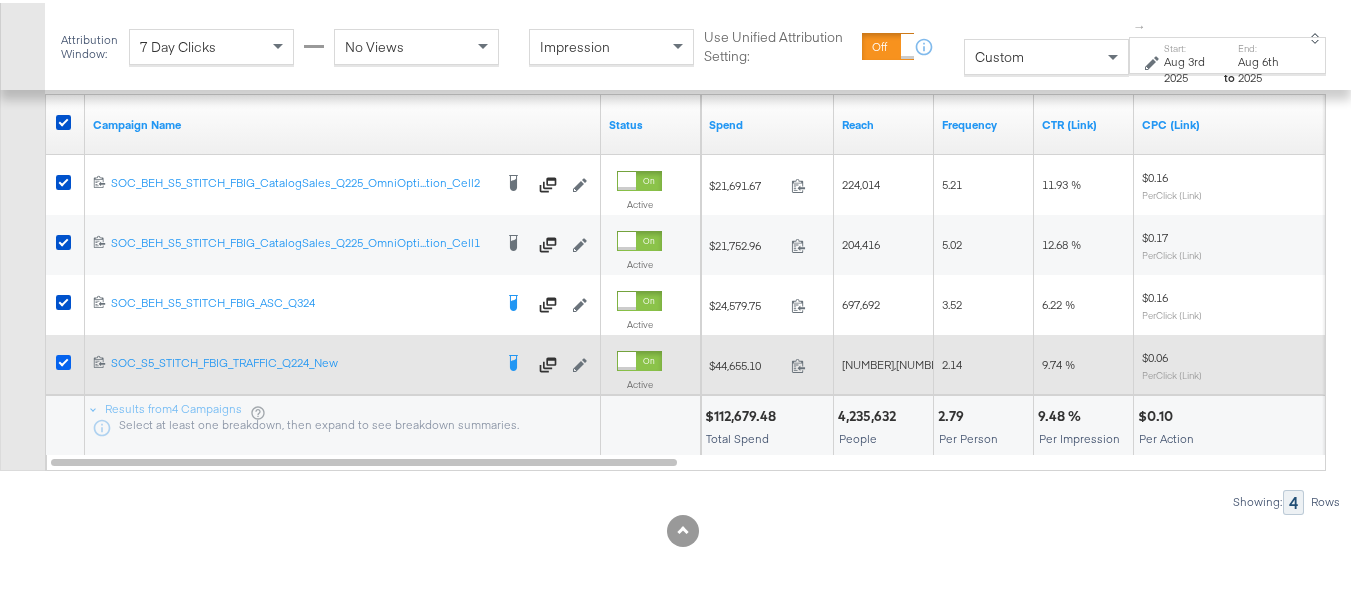 click at bounding box center [63, 359] 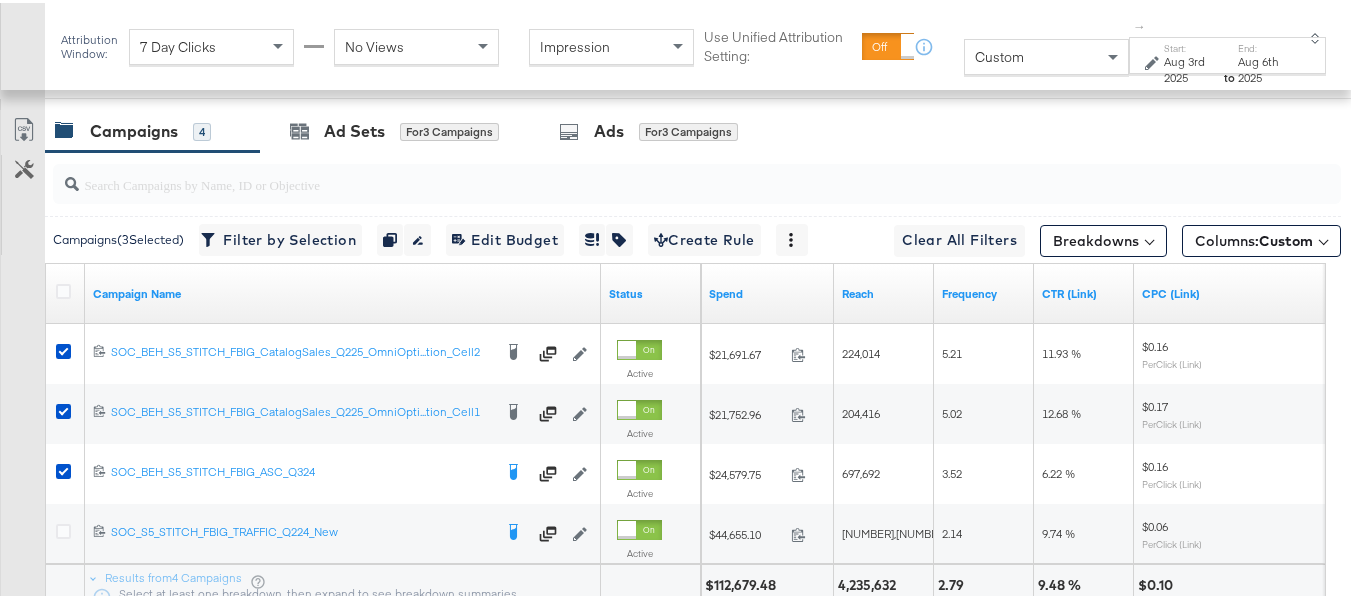 scroll, scrollTop: 824, scrollLeft: 0, axis: vertical 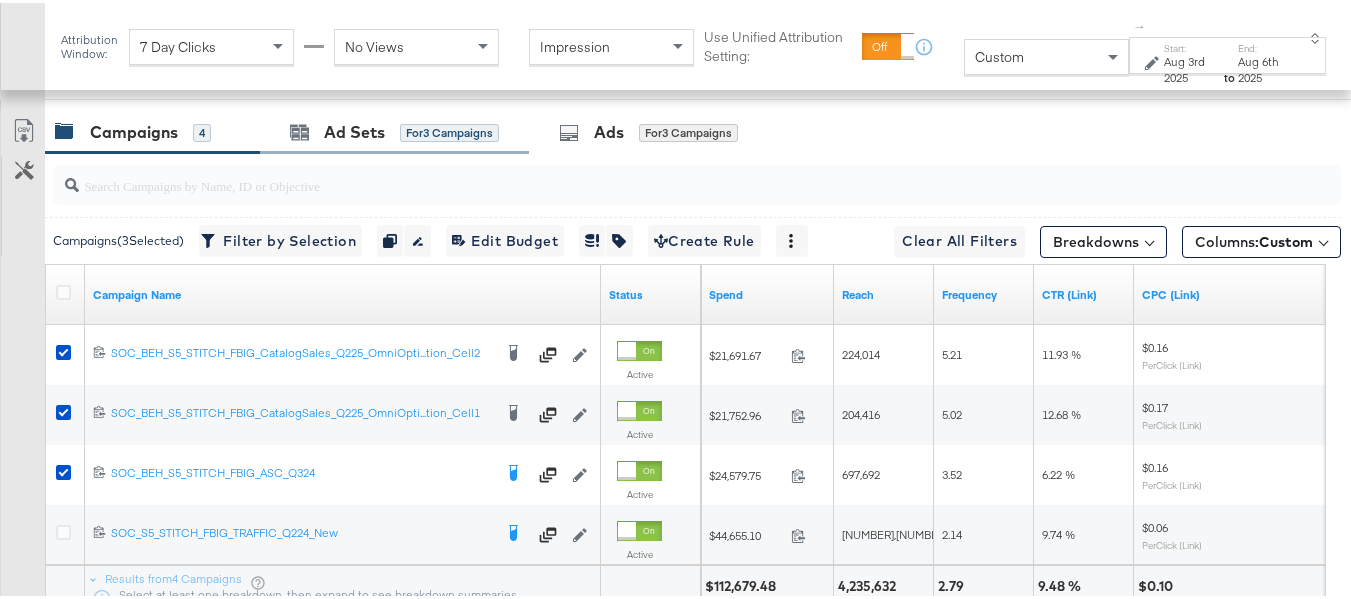 click on "Ad Sets for  3   Campaigns" at bounding box center [394, 129] 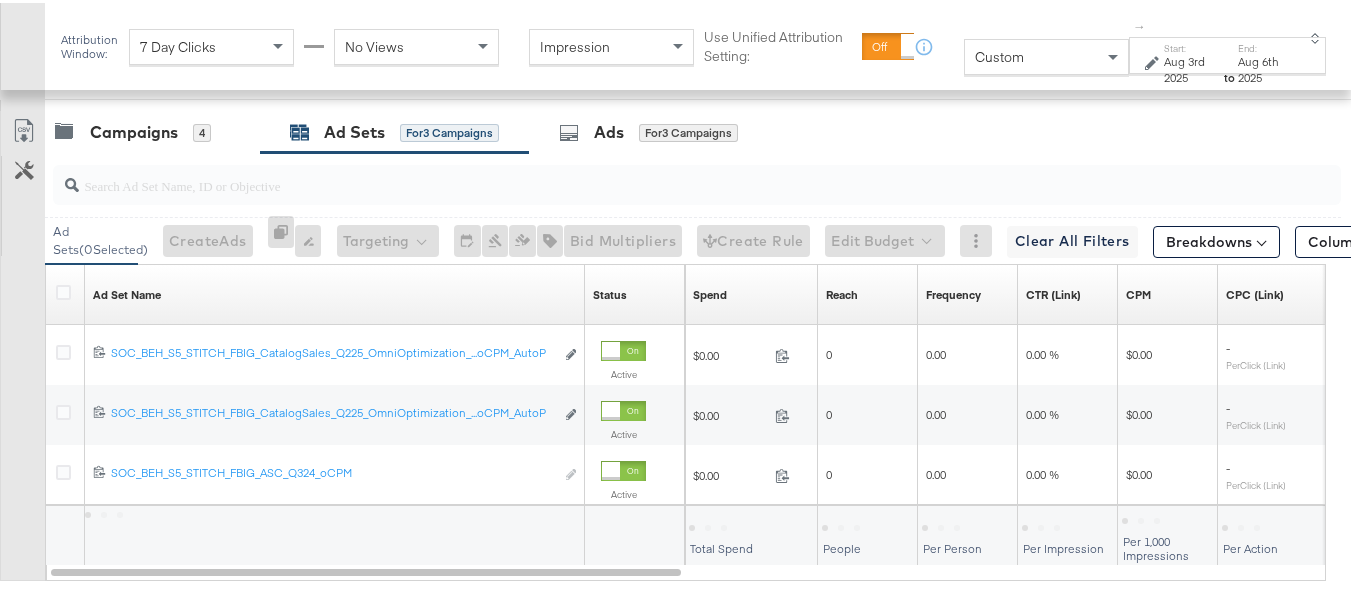 click at bounding box center (66, 292) 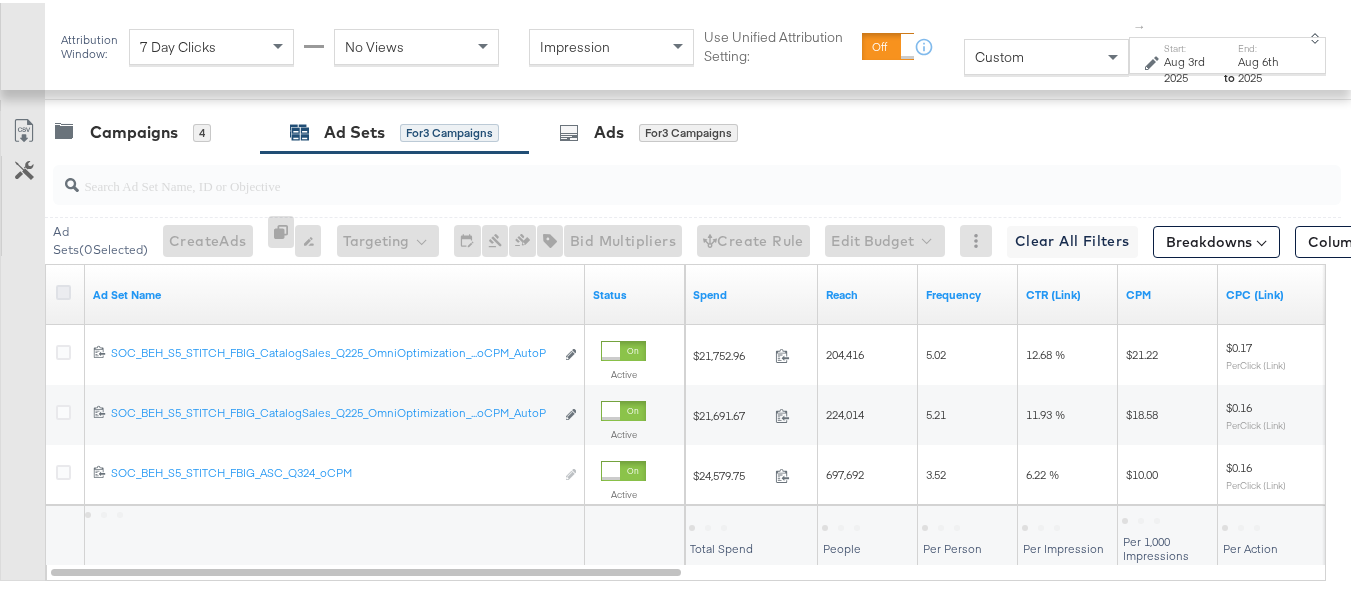 click at bounding box center (63, 289) 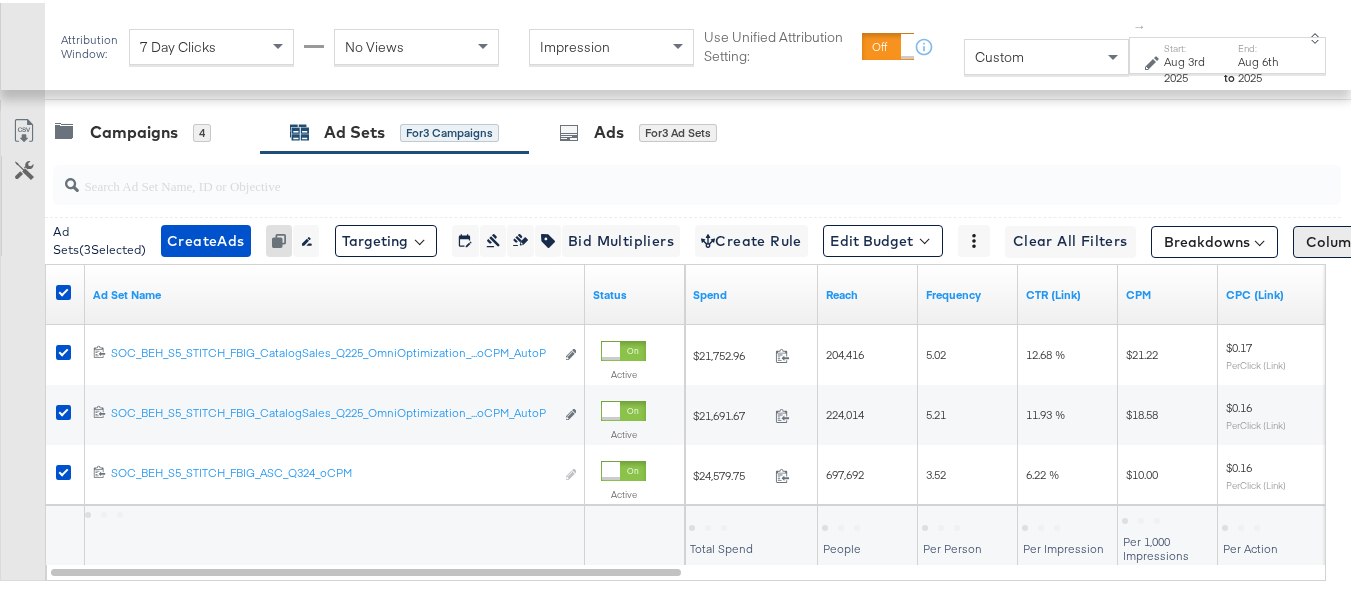 click on "Columns:  Custom" at bounding box center (1372, 239) 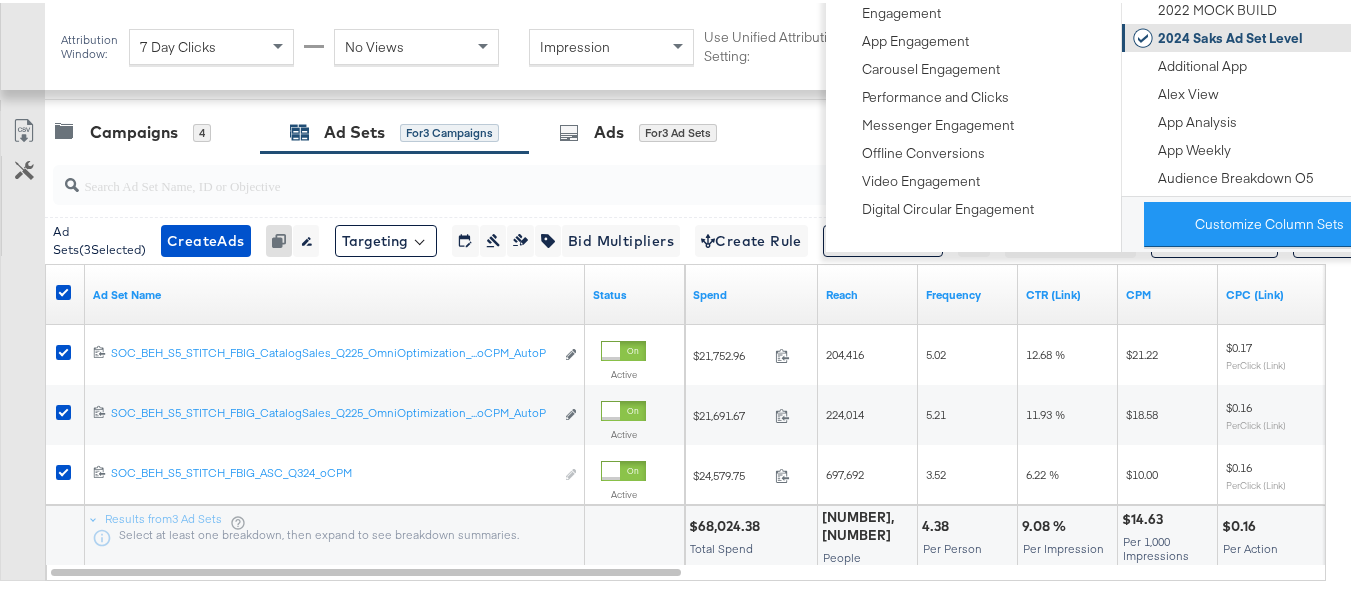 click on "2024 Saks Ad Set Level" at bounding box center (1218, 35) 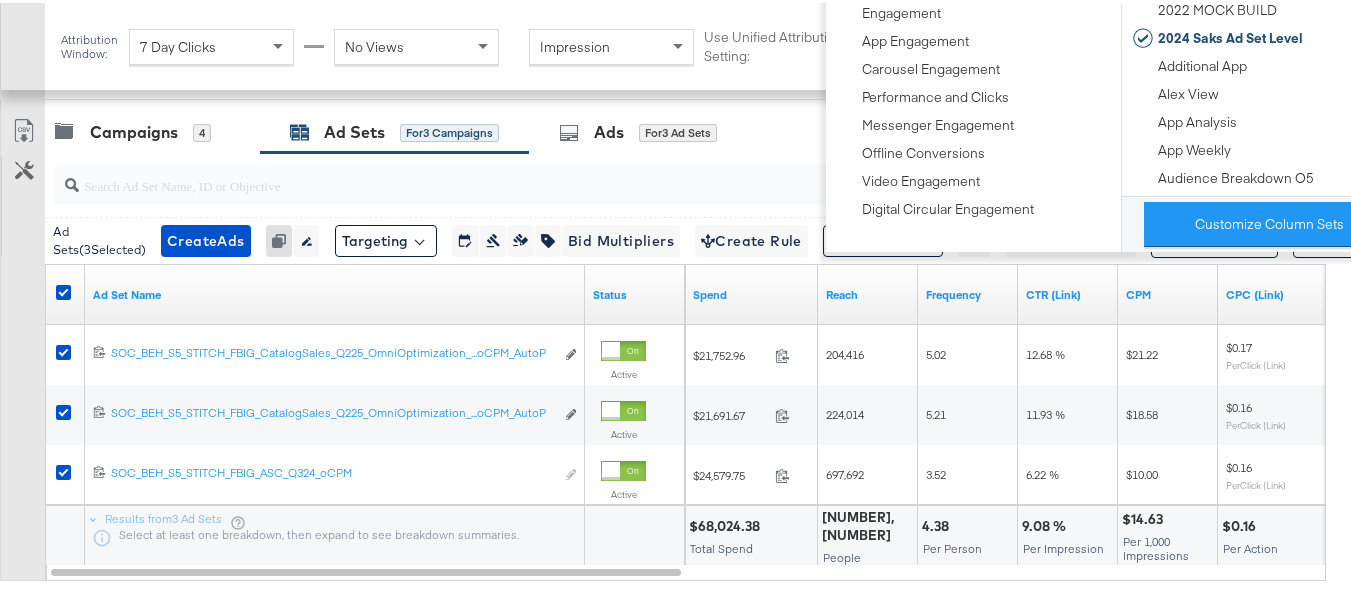click on "Customize KPIs Export as CSV" at bounding box center [22, 343] 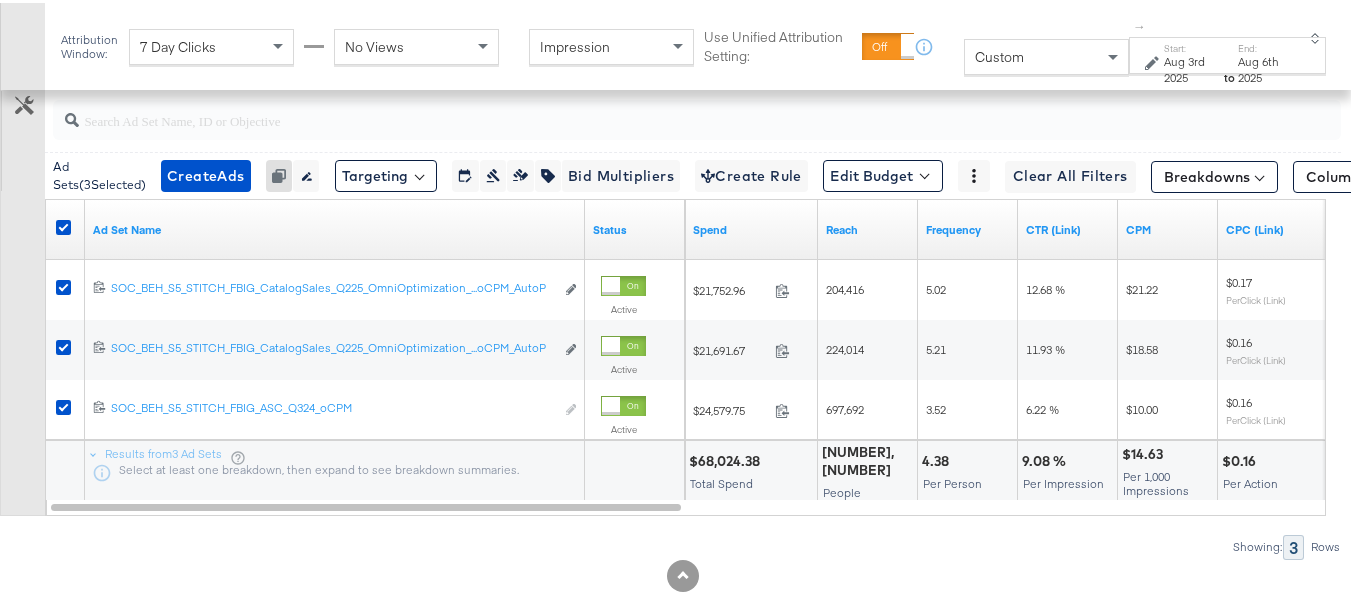 scroll, scrollTop: 924, scrollLeft: 0, axis: vertical 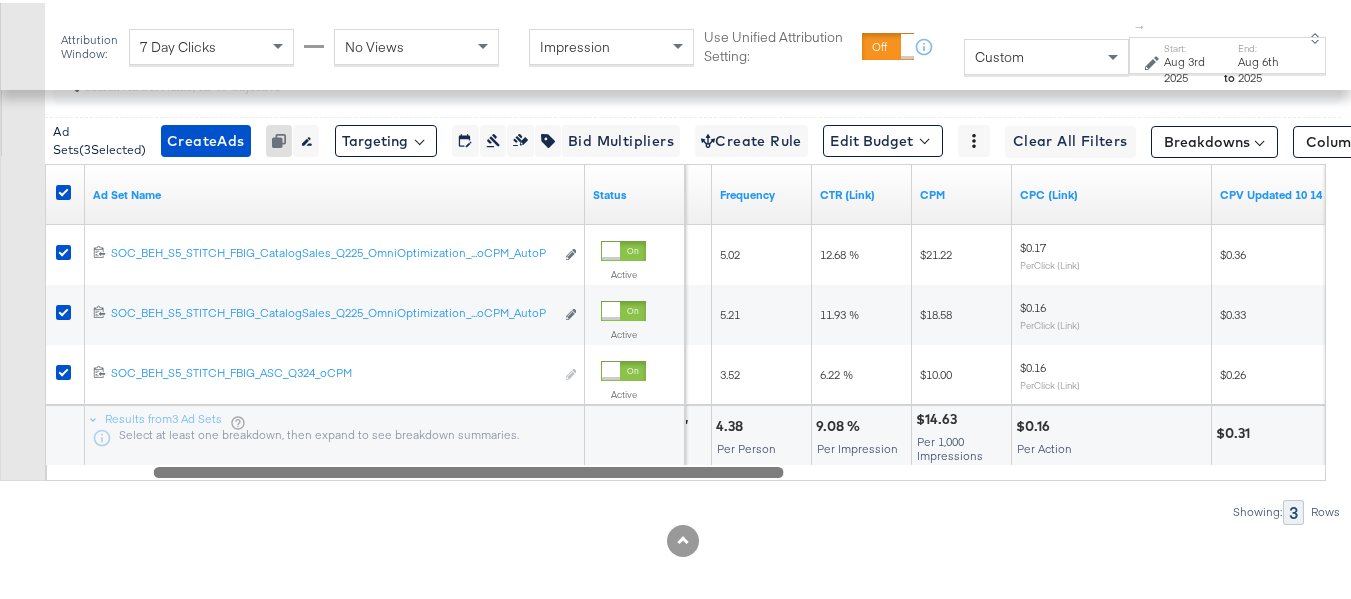 drag, startPoint x: 640, startPoint y: 497, endPoint x: 743, endPoint y: 506, distance: 103.392456 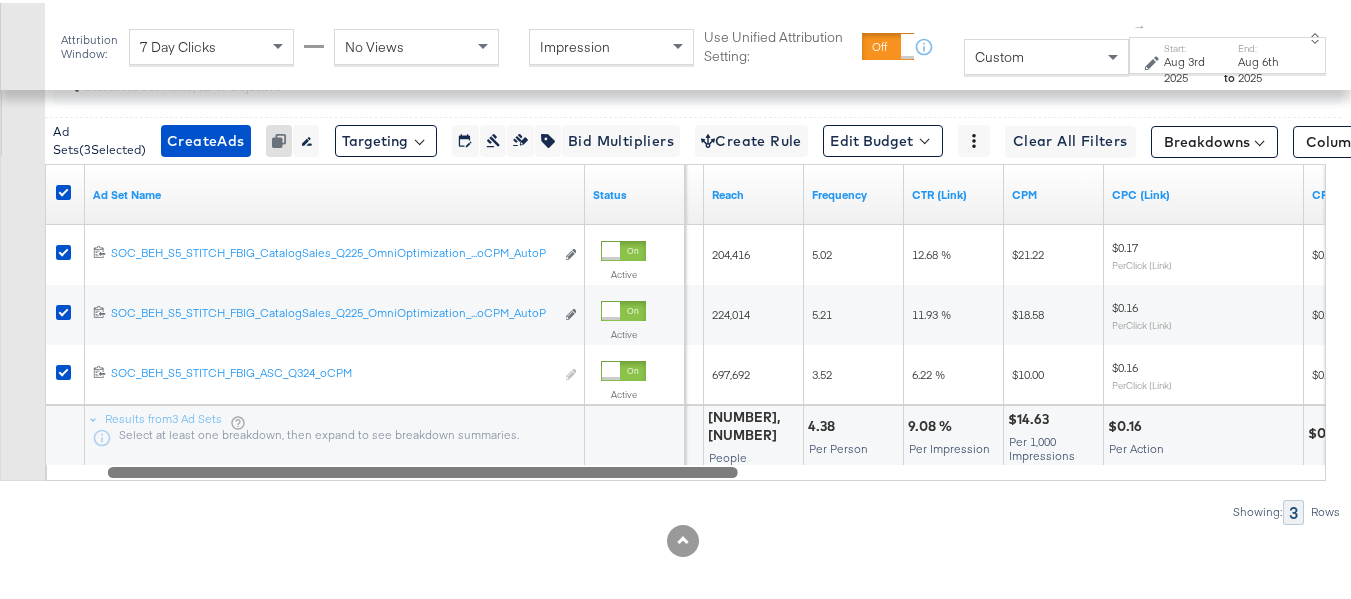 drag, startPoint x: 735, startPoint y: 500, endPoint x: 689, endPoint y: 505, distance: 46.270943 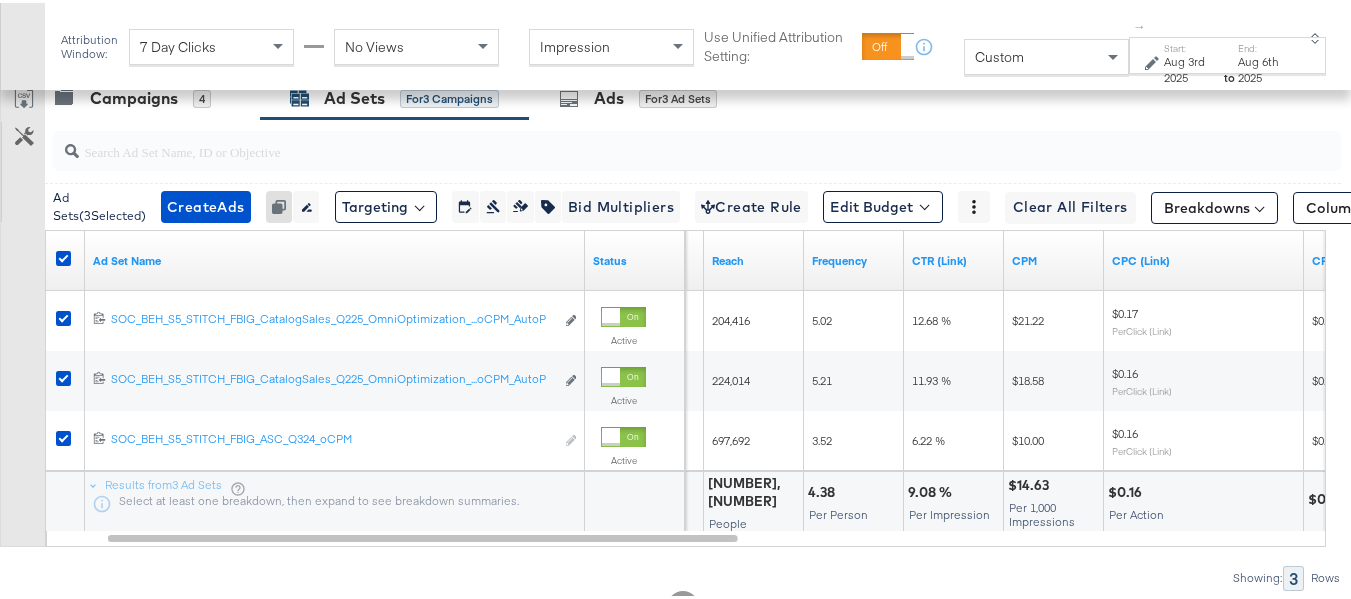 scroll, scrollTop: 824, scrollLeft: 0, axis: vertical 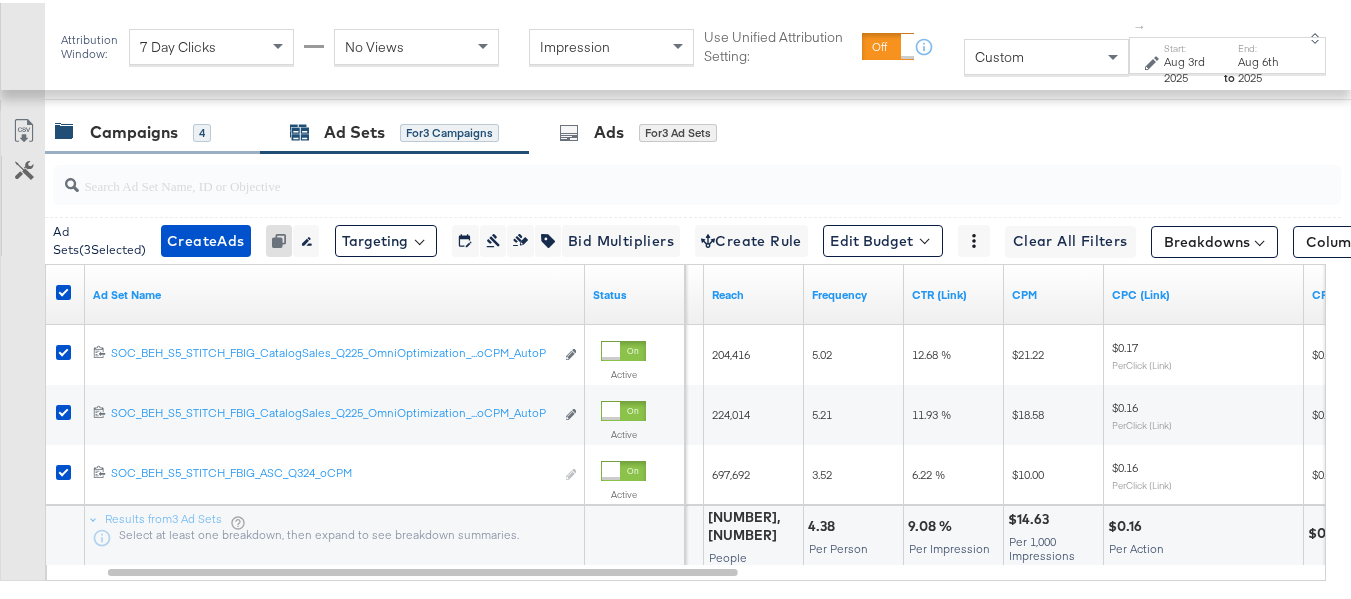 click on "Campaigns" at bounding box center [134, 129] 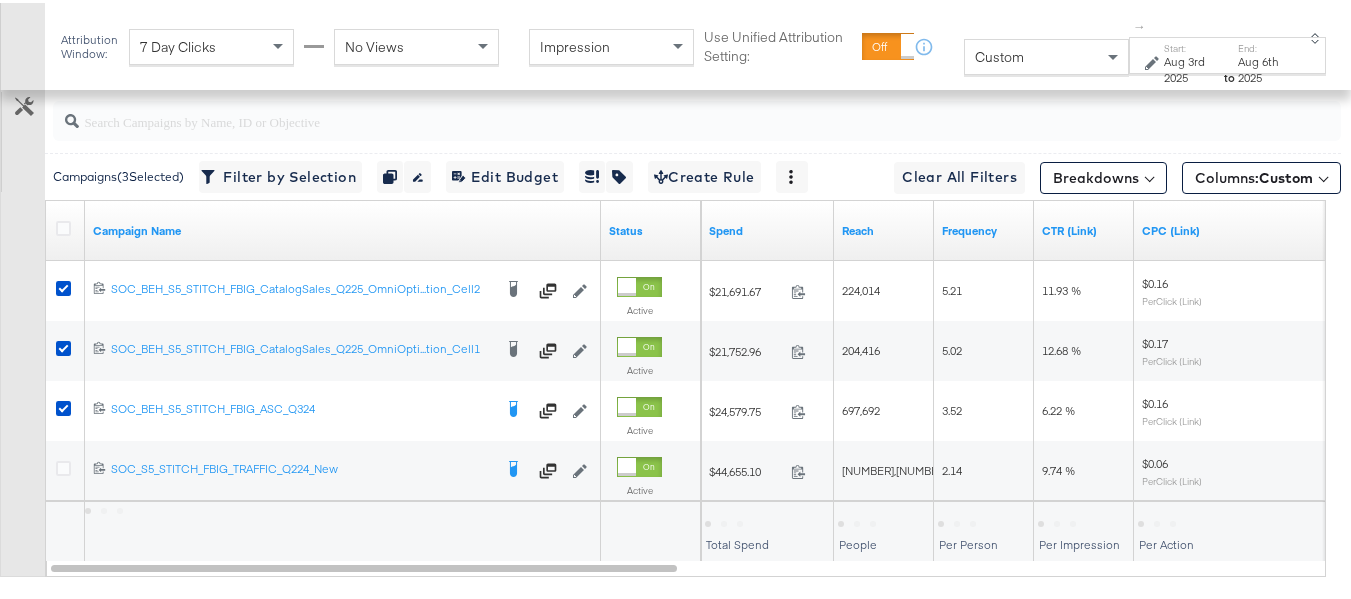 scroll, scrollTop: 924, scrollLeft: 0, axis: vertical 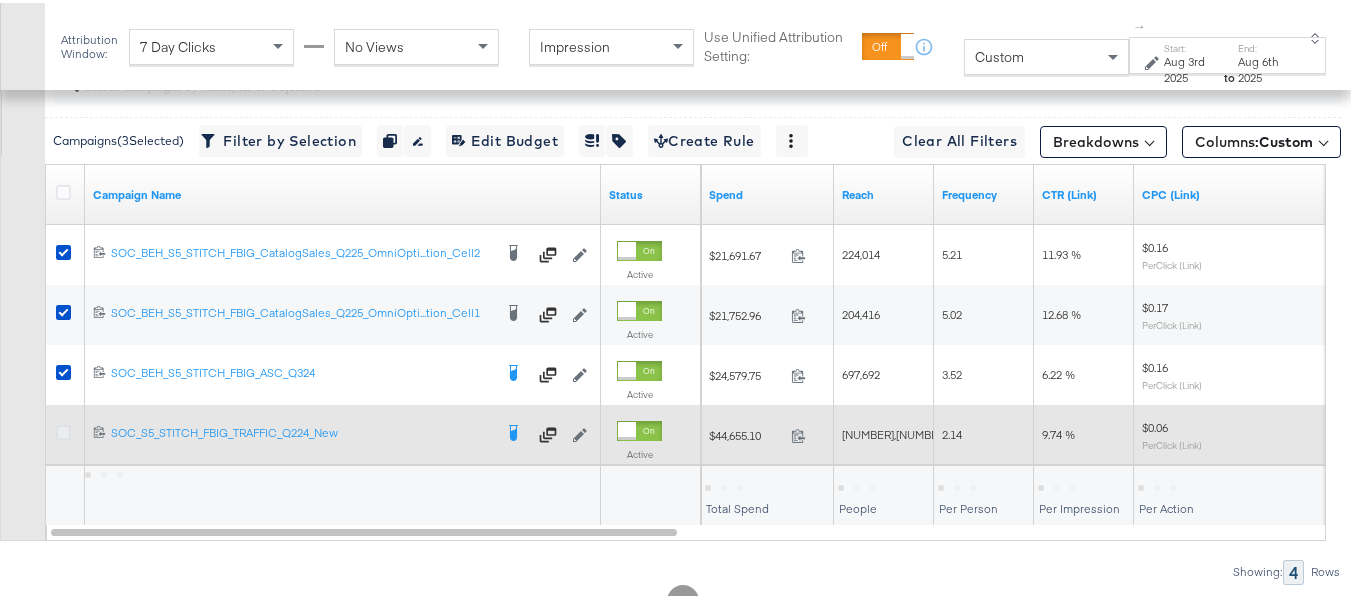 click at bounding box center (63, 429) 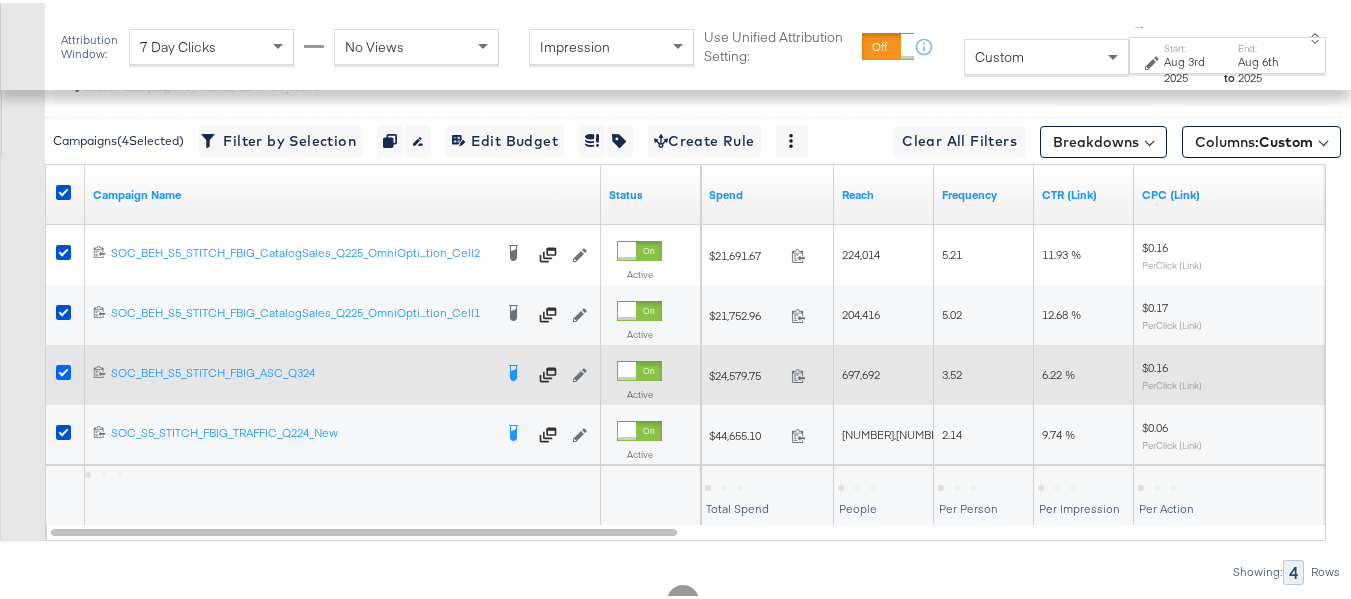 click at bounding box center (63, 369) 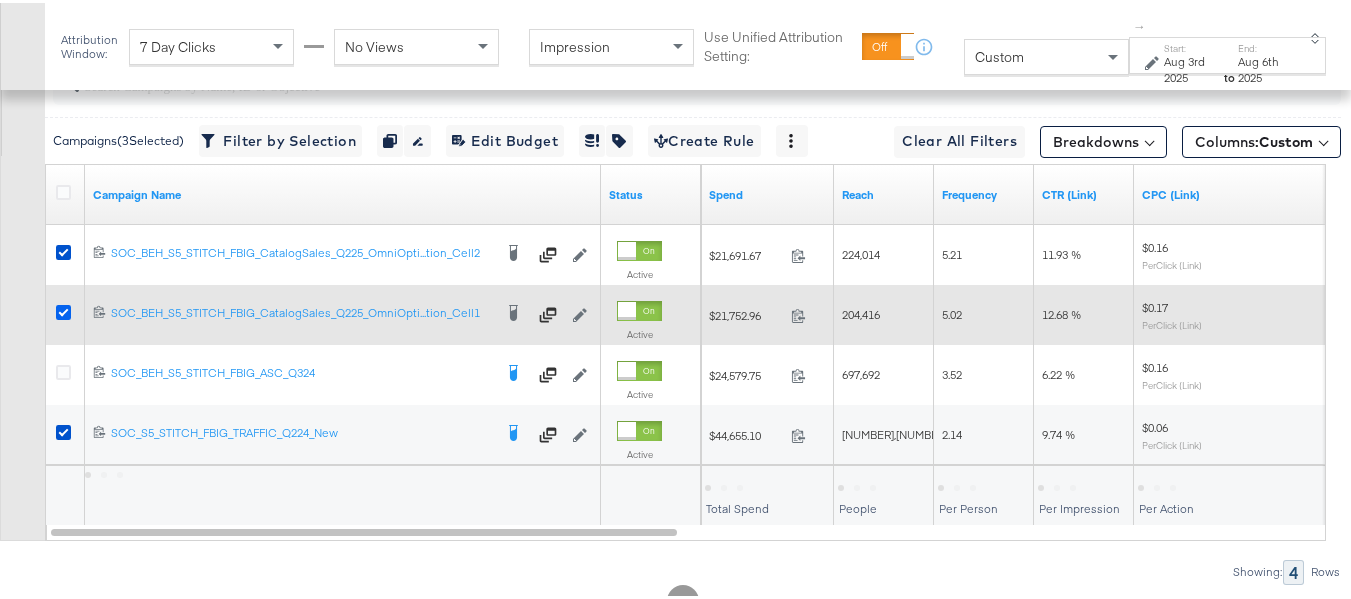 click at bounding box center [63, 309] 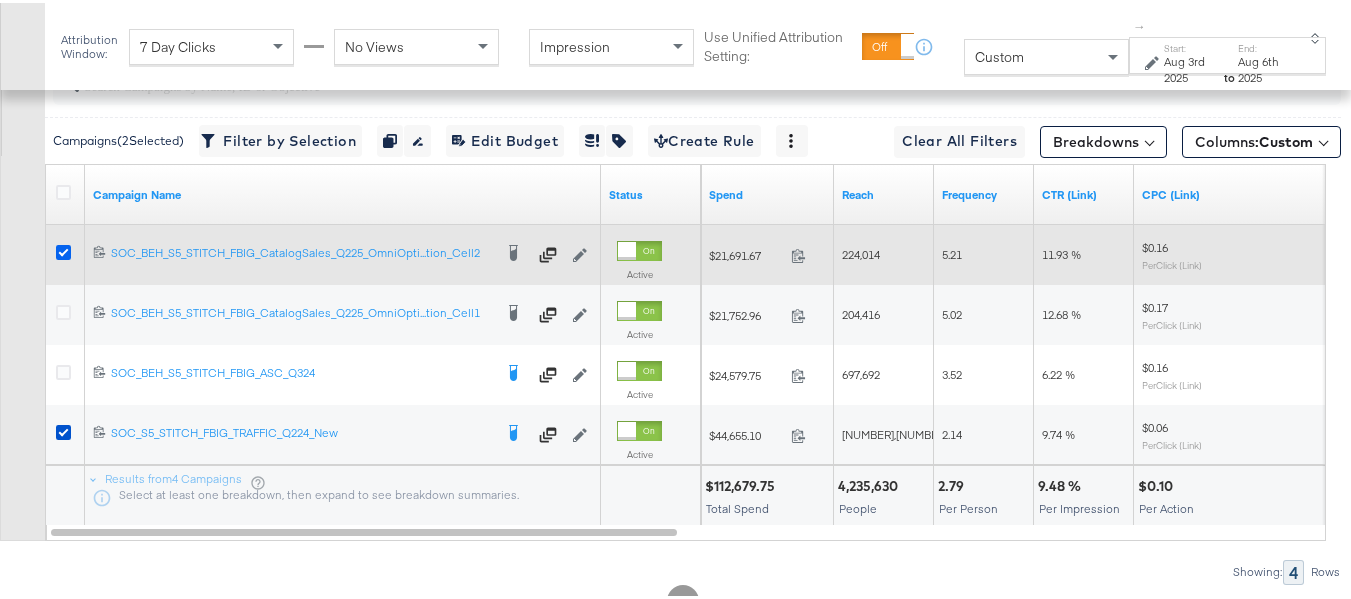 click at bounding box center (63, 249) 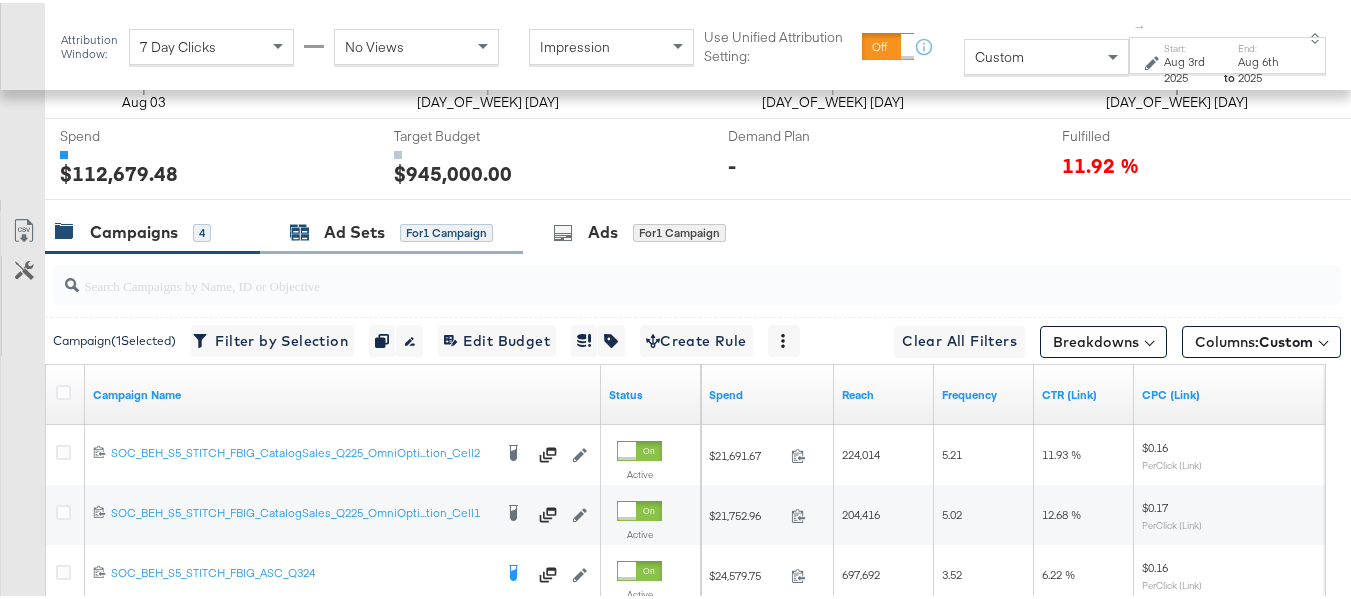 click on "Ad Sets for  1   Campaign" at bounding box center [391, 229] 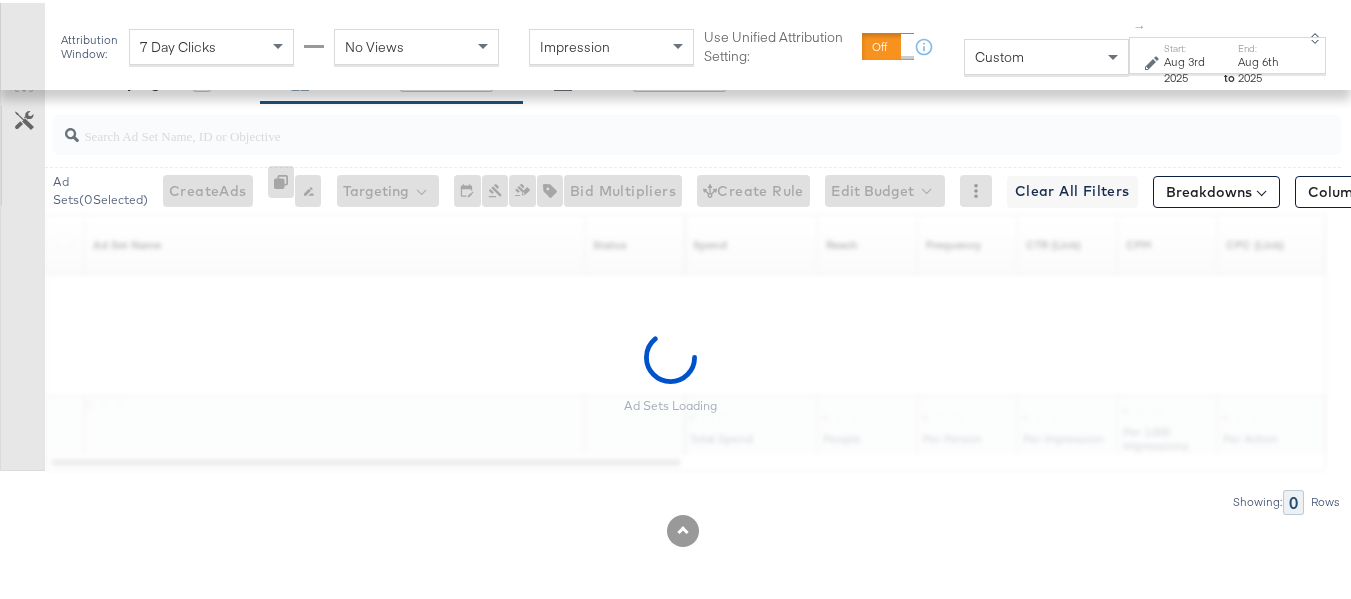 scroll, scrollTop: 904, scrollLeft: 0, axis: vertical 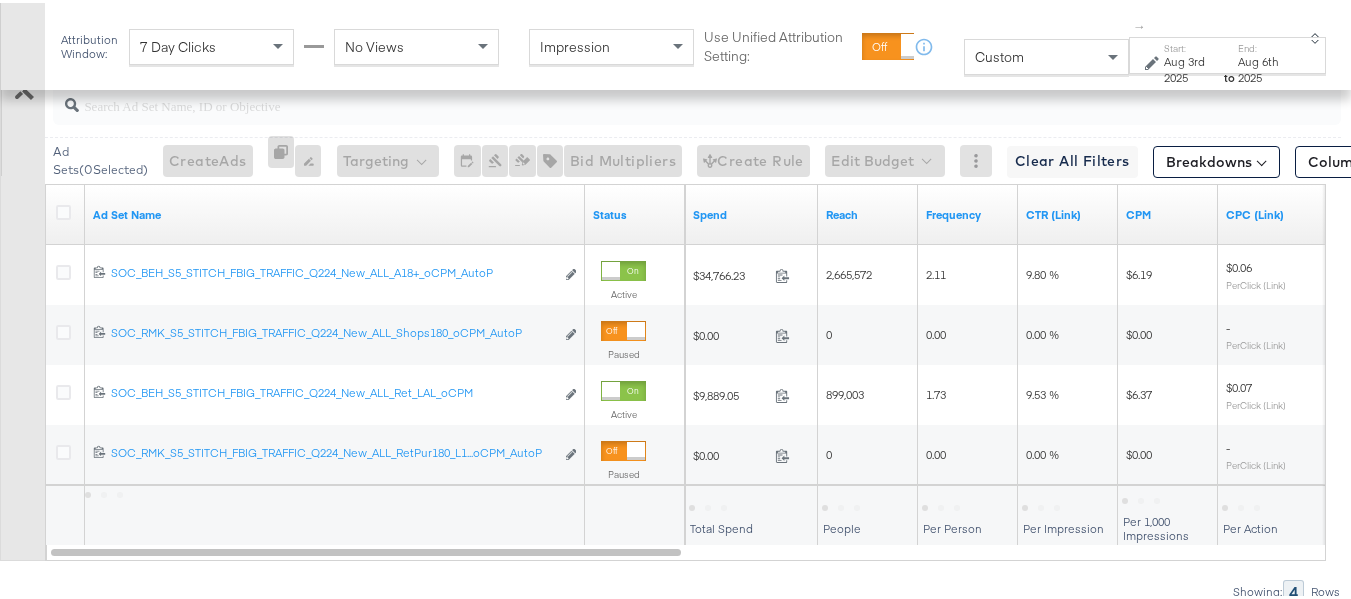 click at bounding box center (66, 212) 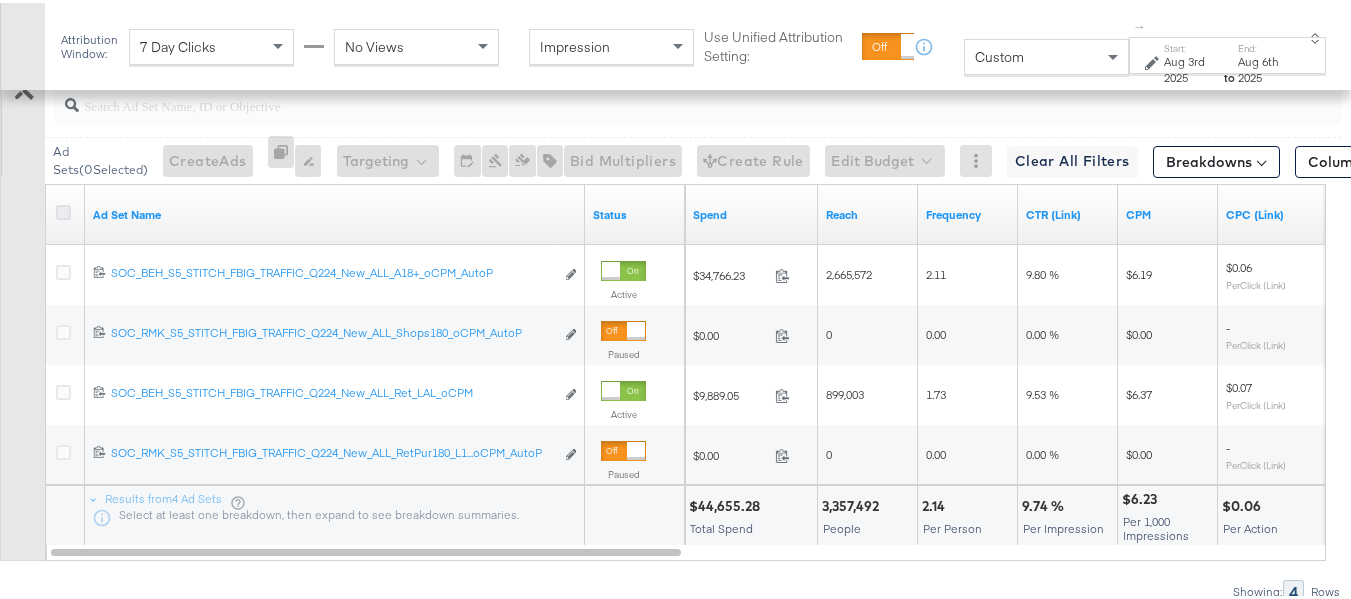 click at bounding box center (63, 209) 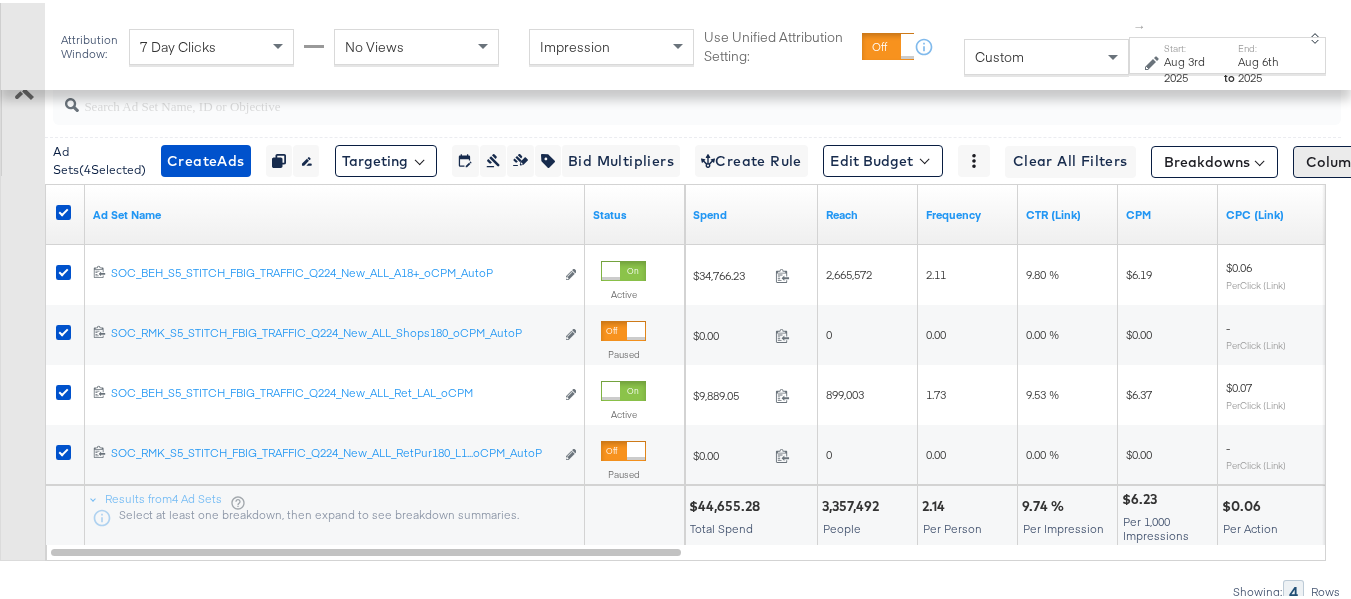 click on "Columns:  Custom" at bounding box center [1365, 159] 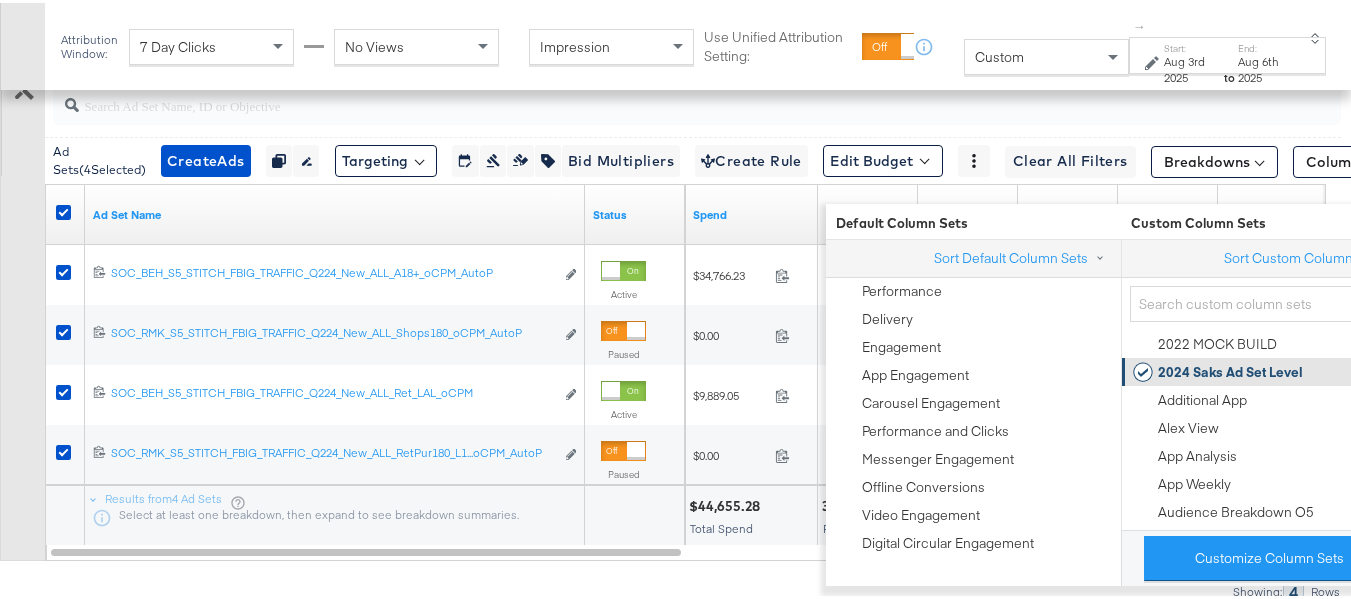 click on "2024 Saks Ad Set Level" at bounding box center (1230, 369) 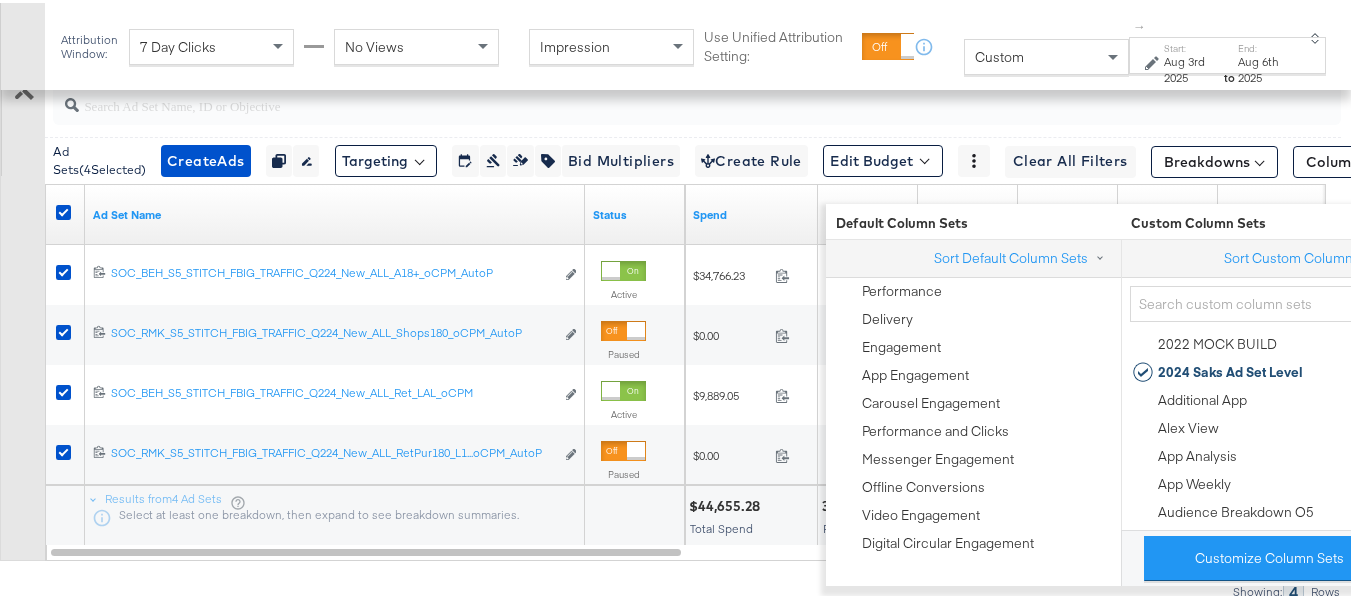 click on "Customize KPIs Export as CSV" at bounding box center (22, 293) 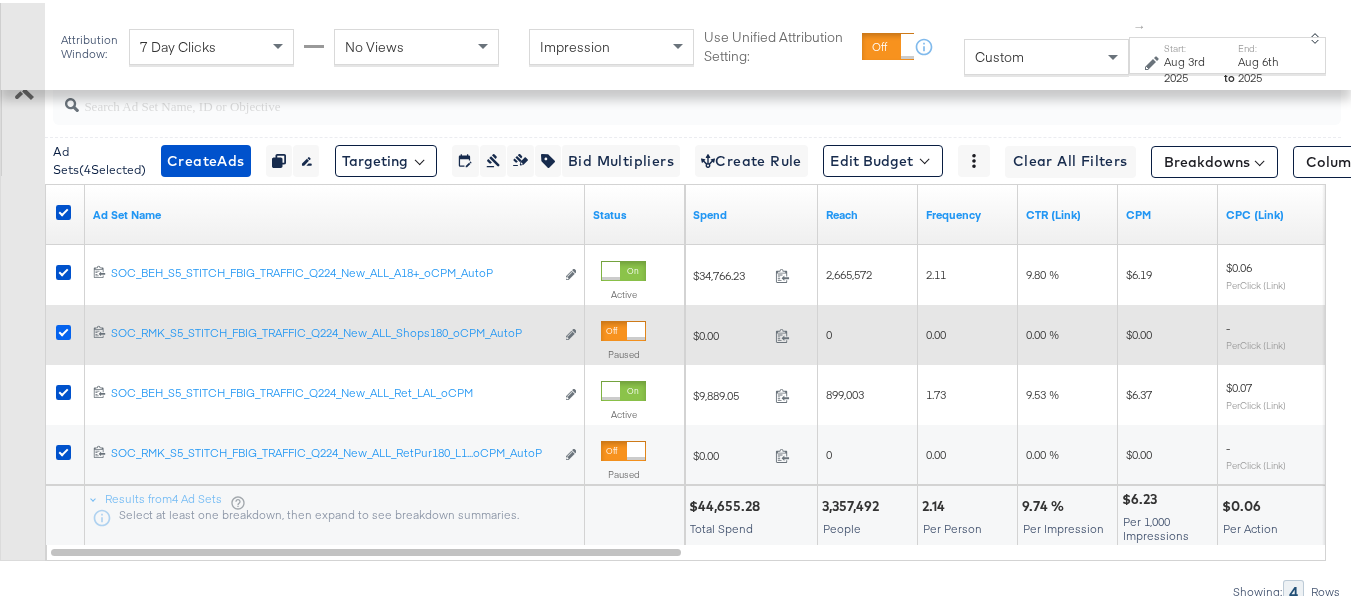 click at bounding box center (63, 329) 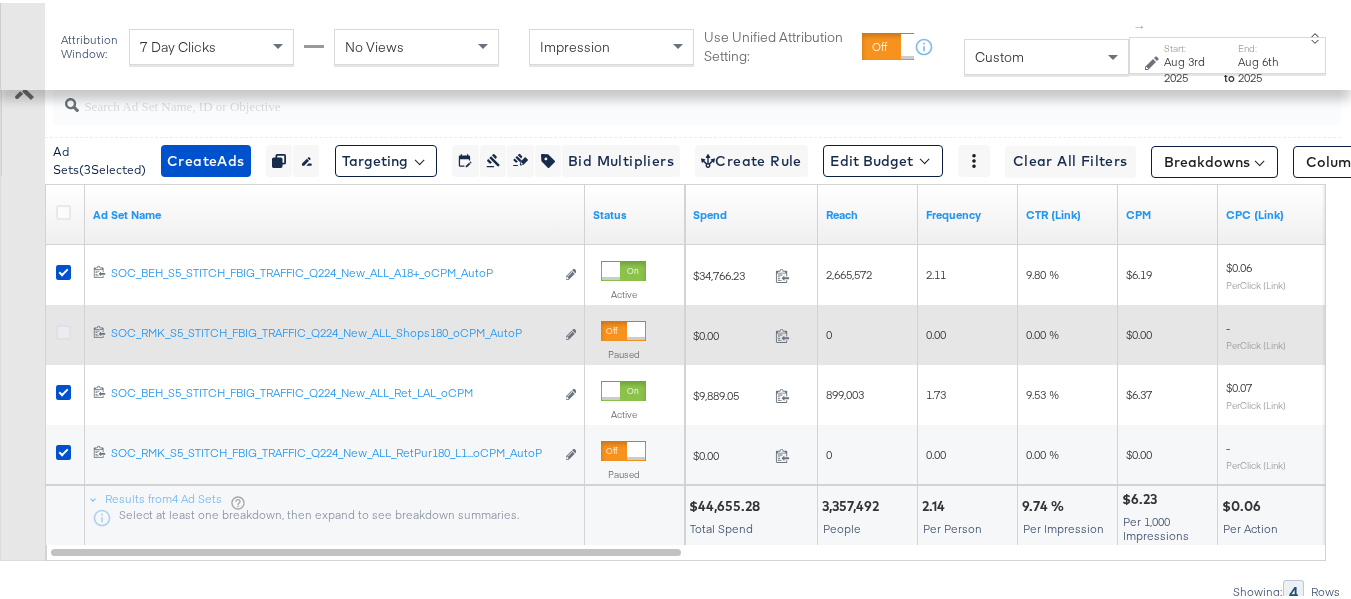 click at bounding box center (63, 329) 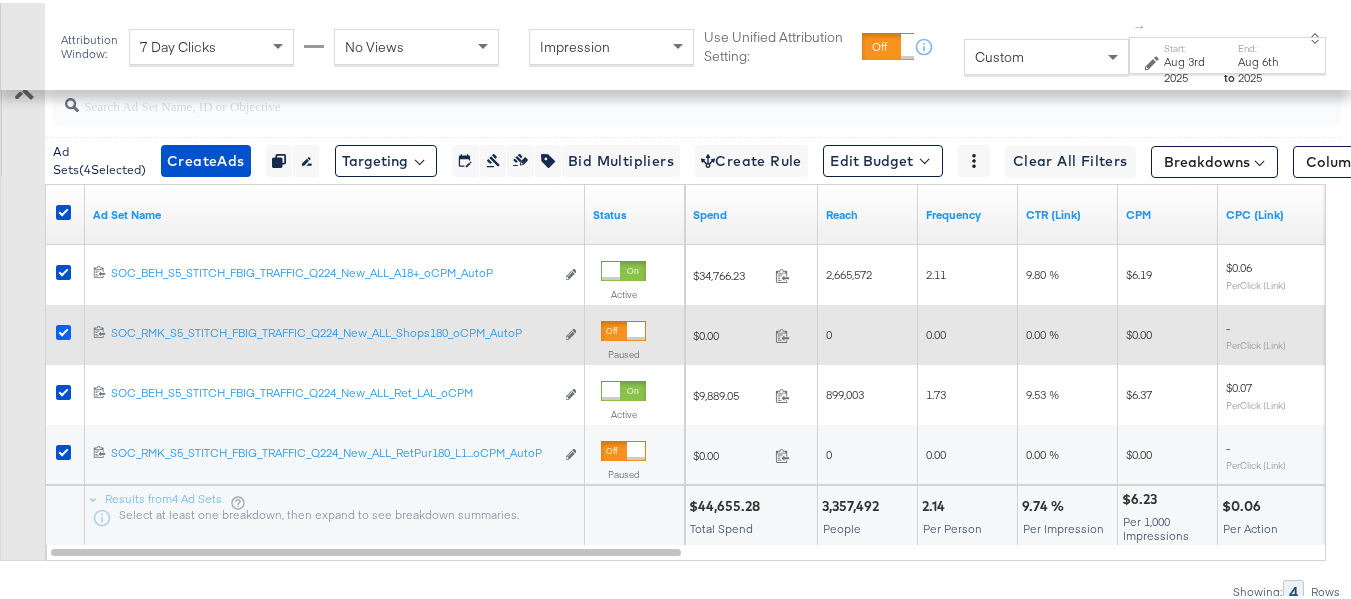 click at bounding box center [63, 329] 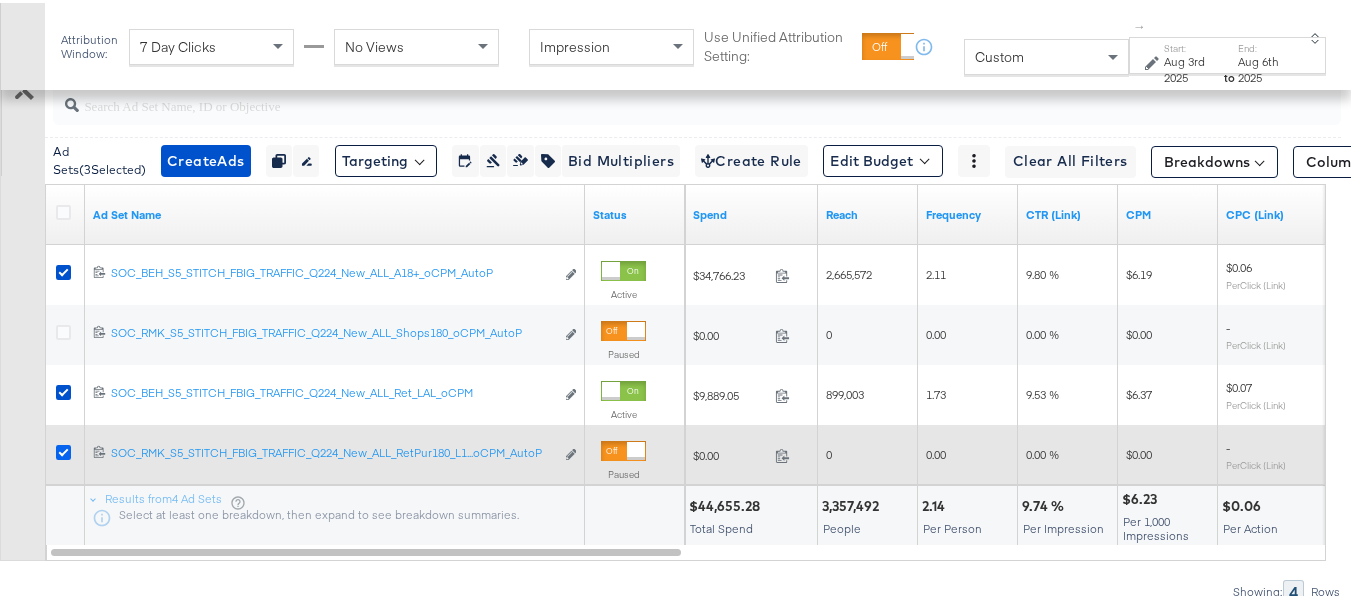 click at bounding box center (63, 449) 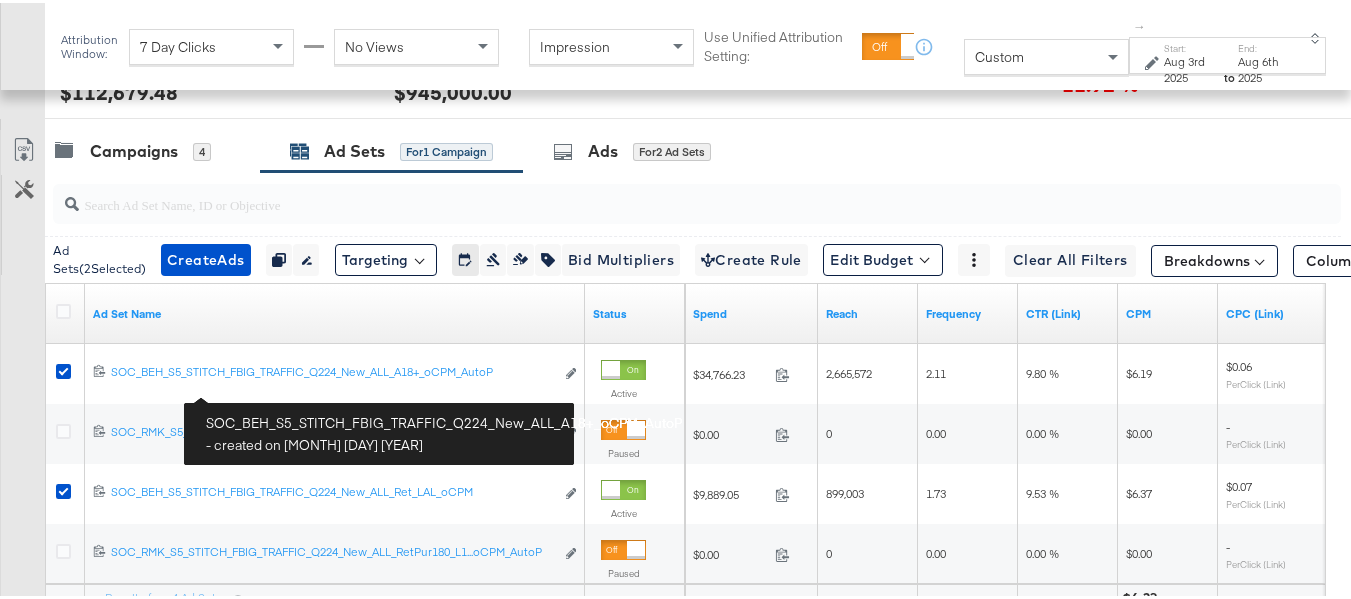 scroll, scrollTop: 804, scrollLeft: 0, axis: vertical 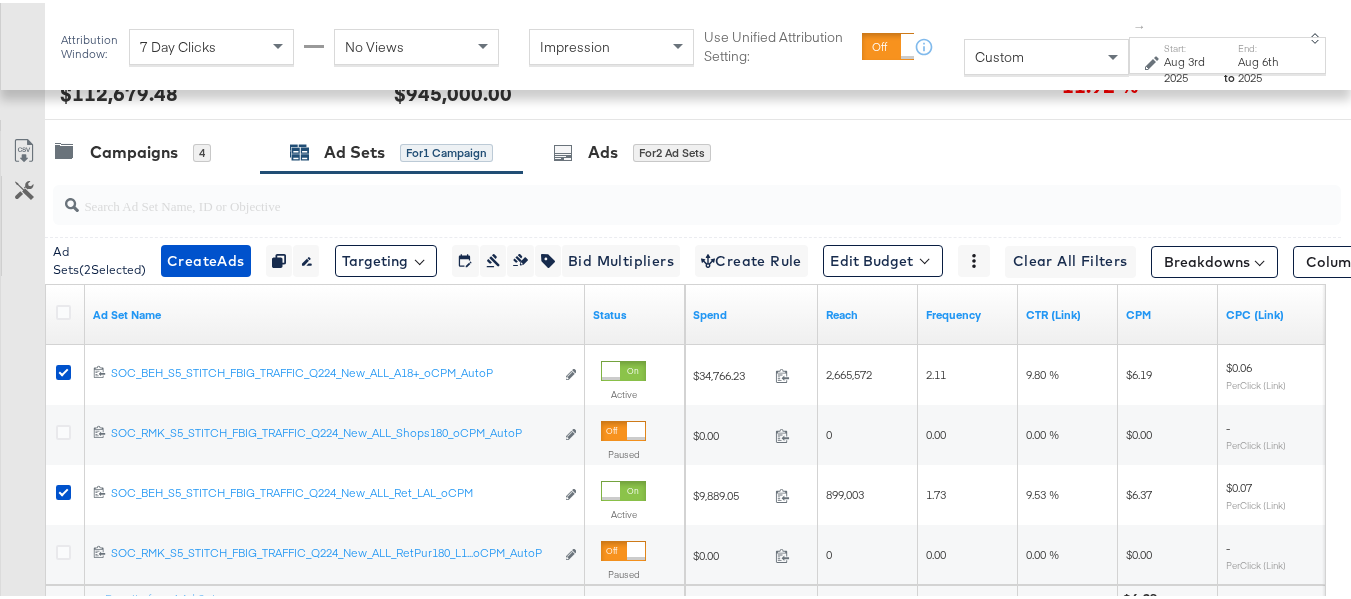 click on "Ad Sets for  1   Campaign" at bounding box center (391, 149) 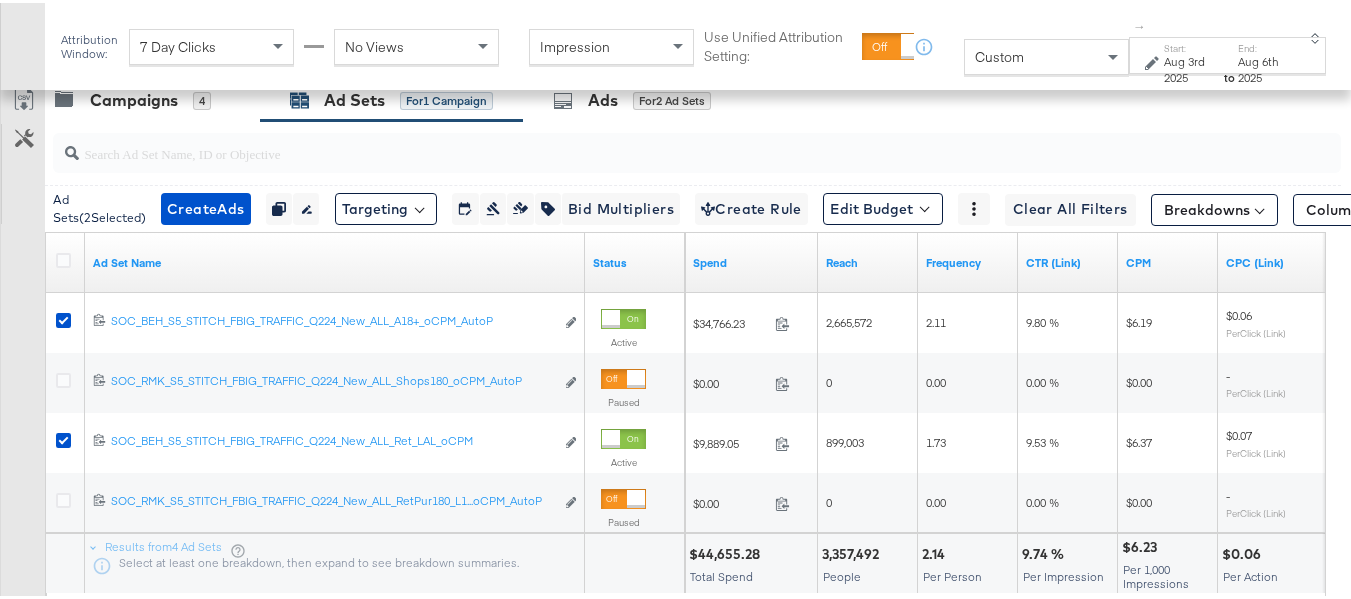 scroll, scrollTop: 904, scrollLeft: 0, axis: vertical 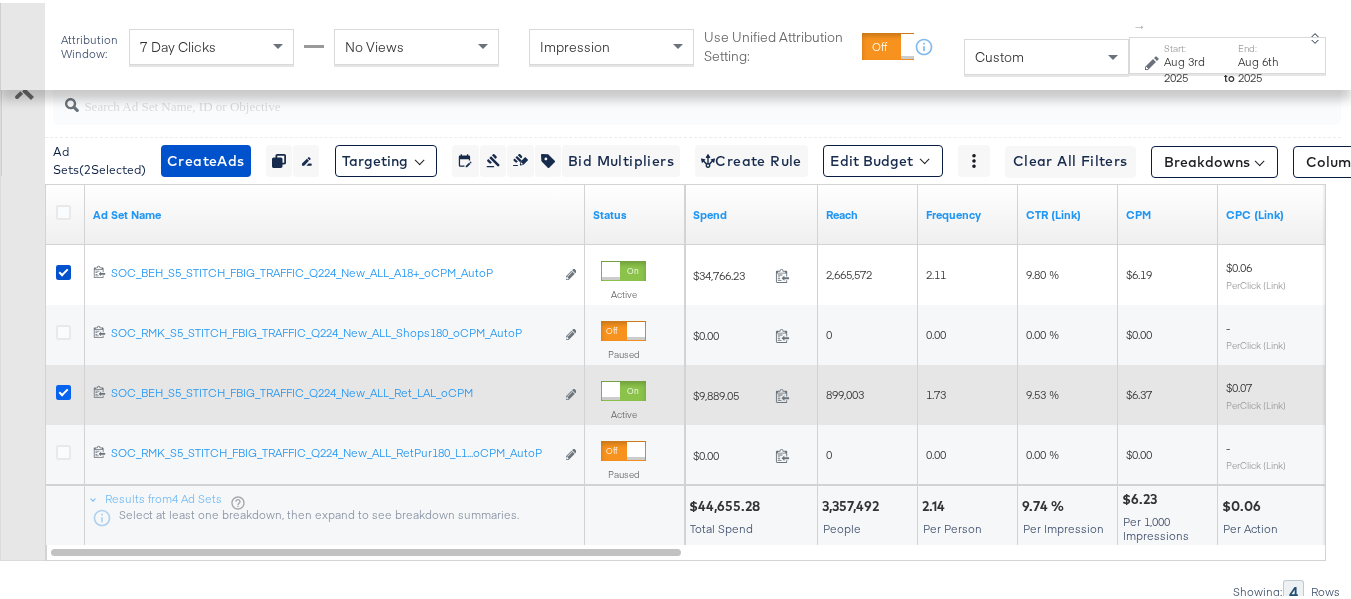 drag, startPoint x: 69, startPoint y: 363, endPoint x: 66, endPoint y: 417, distance: 54.08327 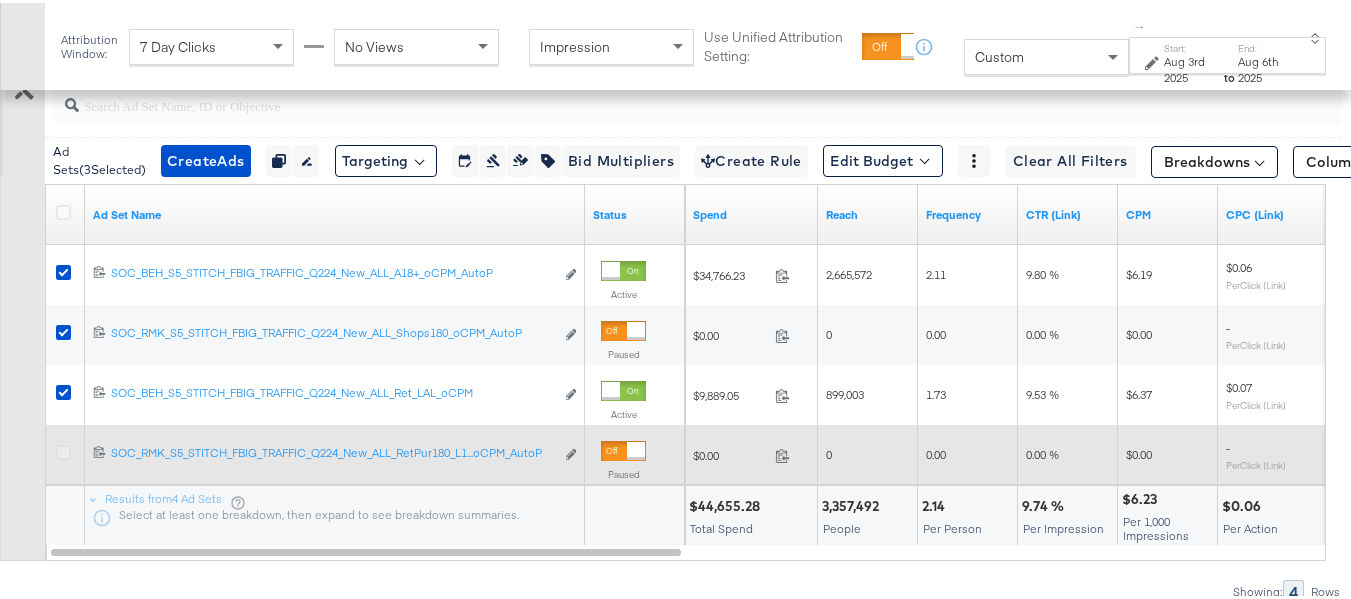 click at bounding box center [63, 449] 